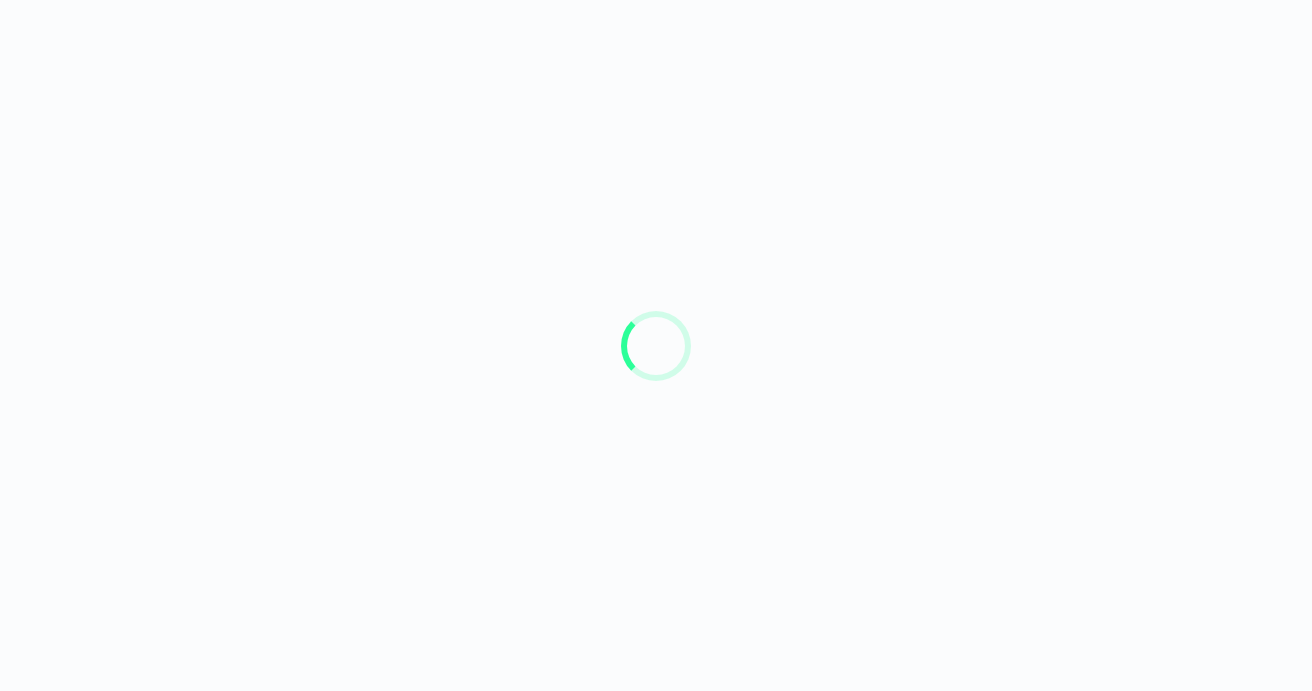 scroll, scrollTop: 0, scrollLeft: 0, axis: both 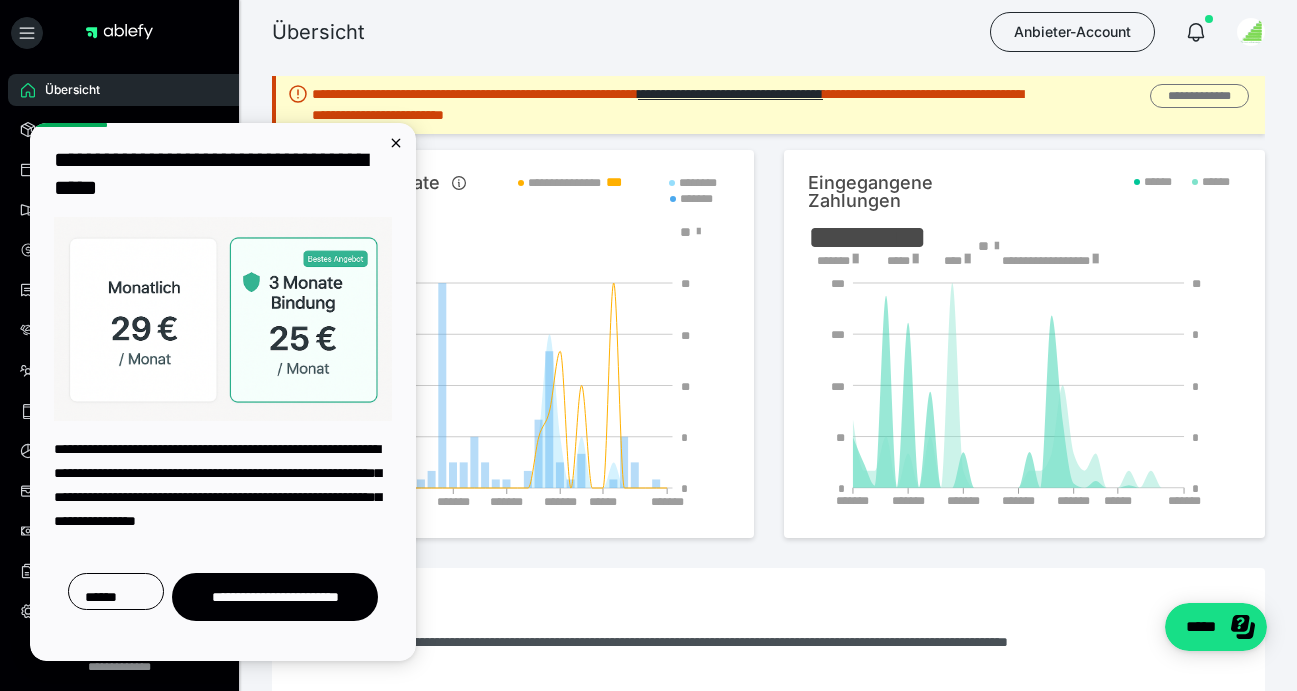 click on "**********" at bounding box center (1199, 96) 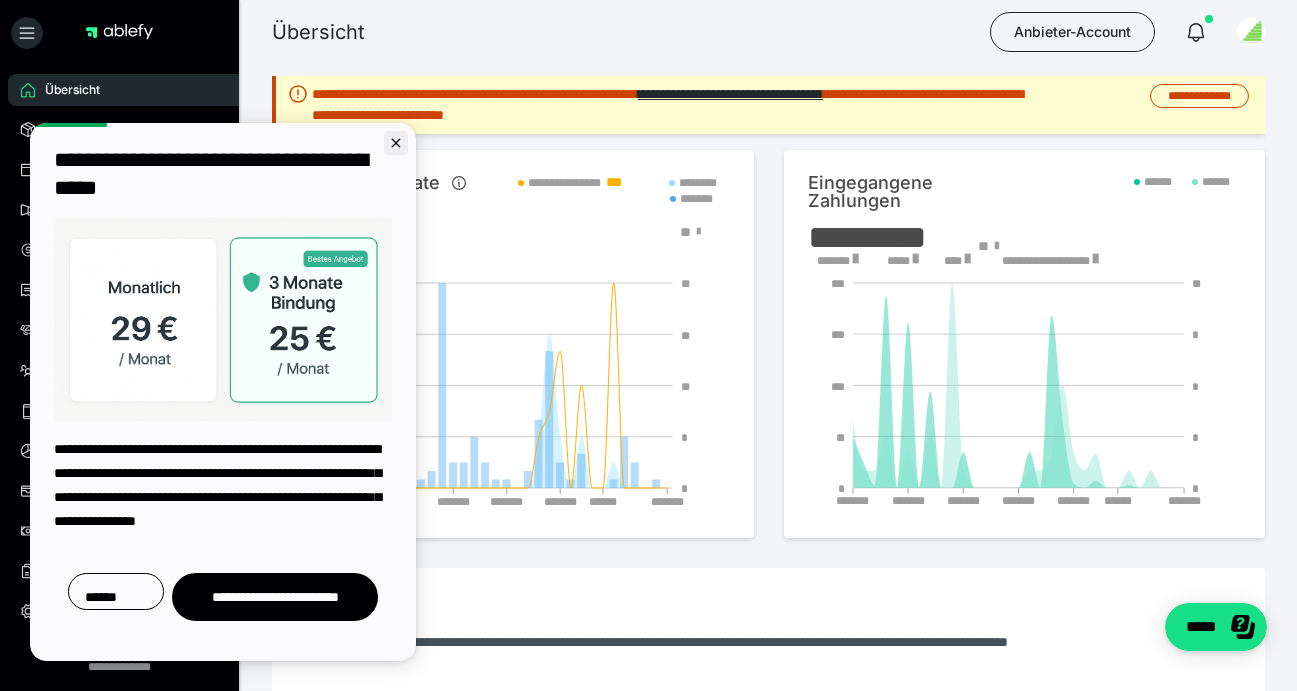 click 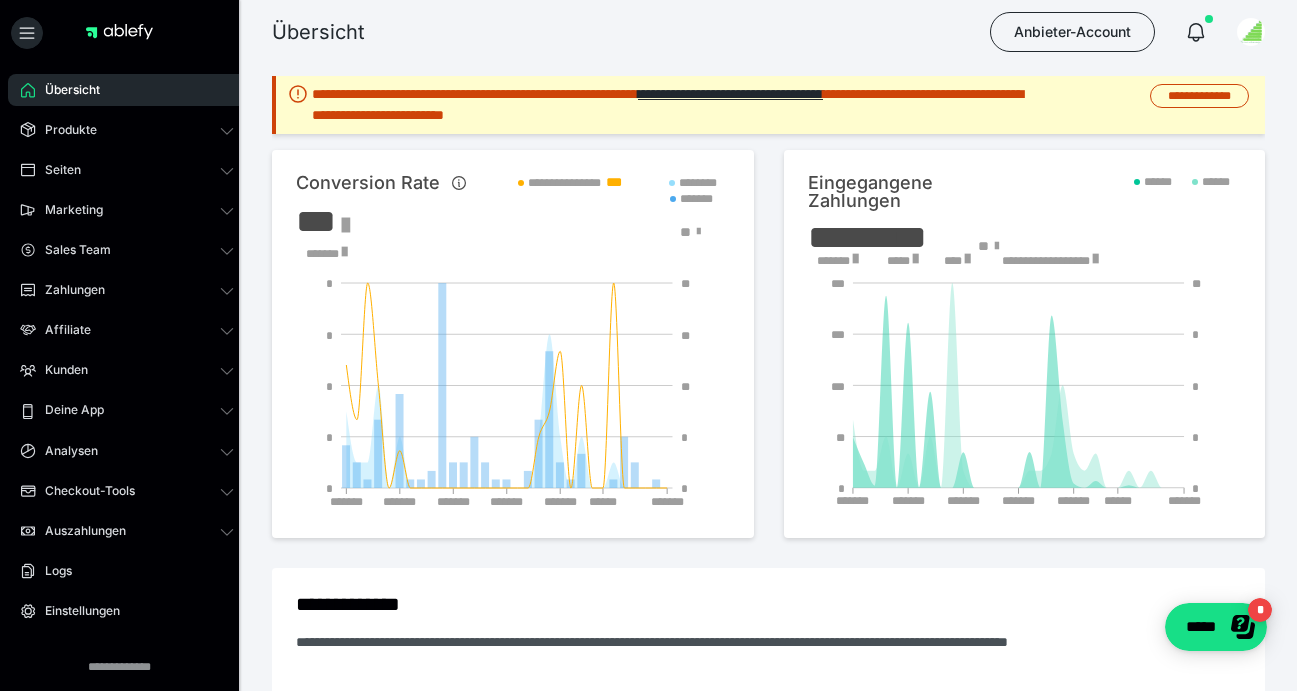 scroll, scrollTop: 0, scrollLeft: 0, axis: both 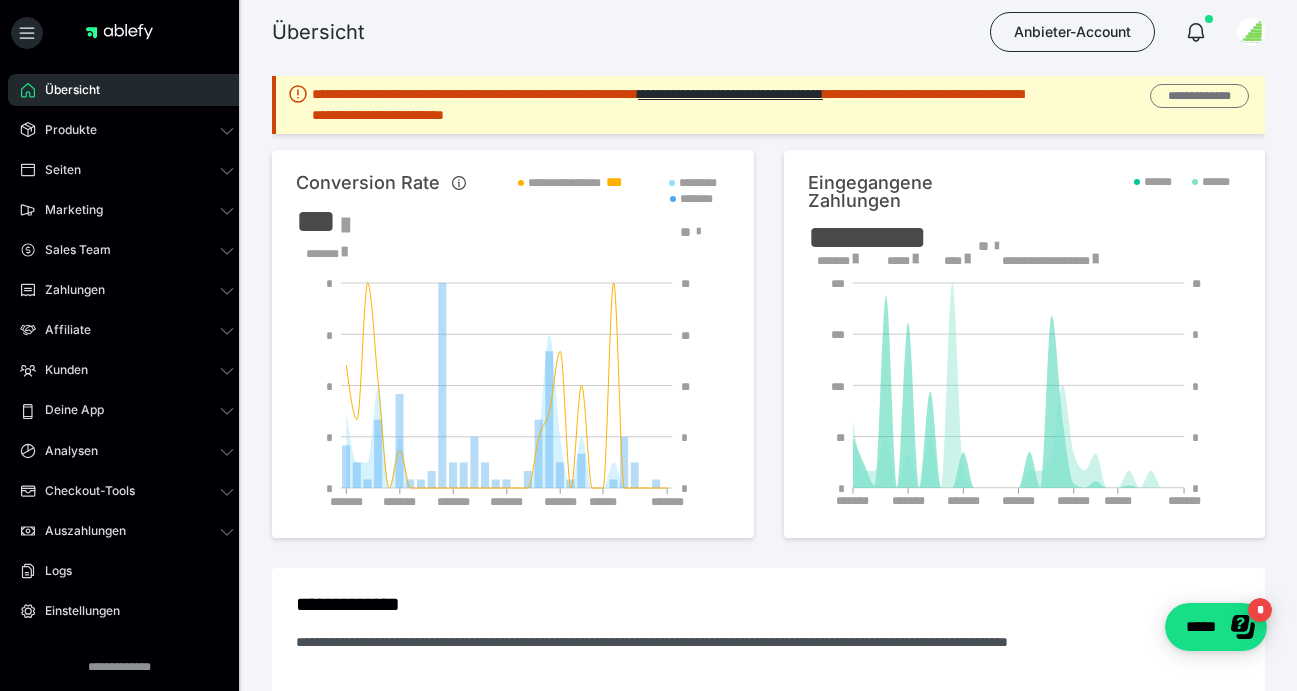 click on "**********" at bounding box center [1199, 96] 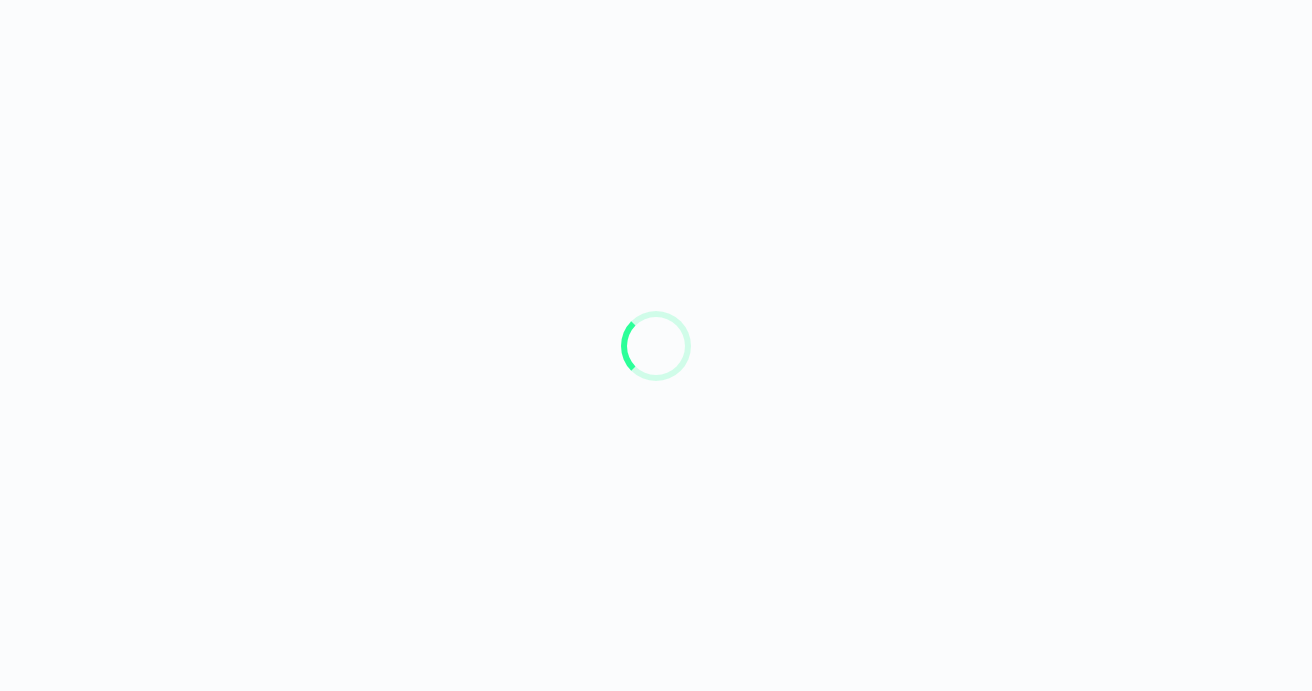 scroll, scrollTop: 0, scrollLeft: 0, axis: both 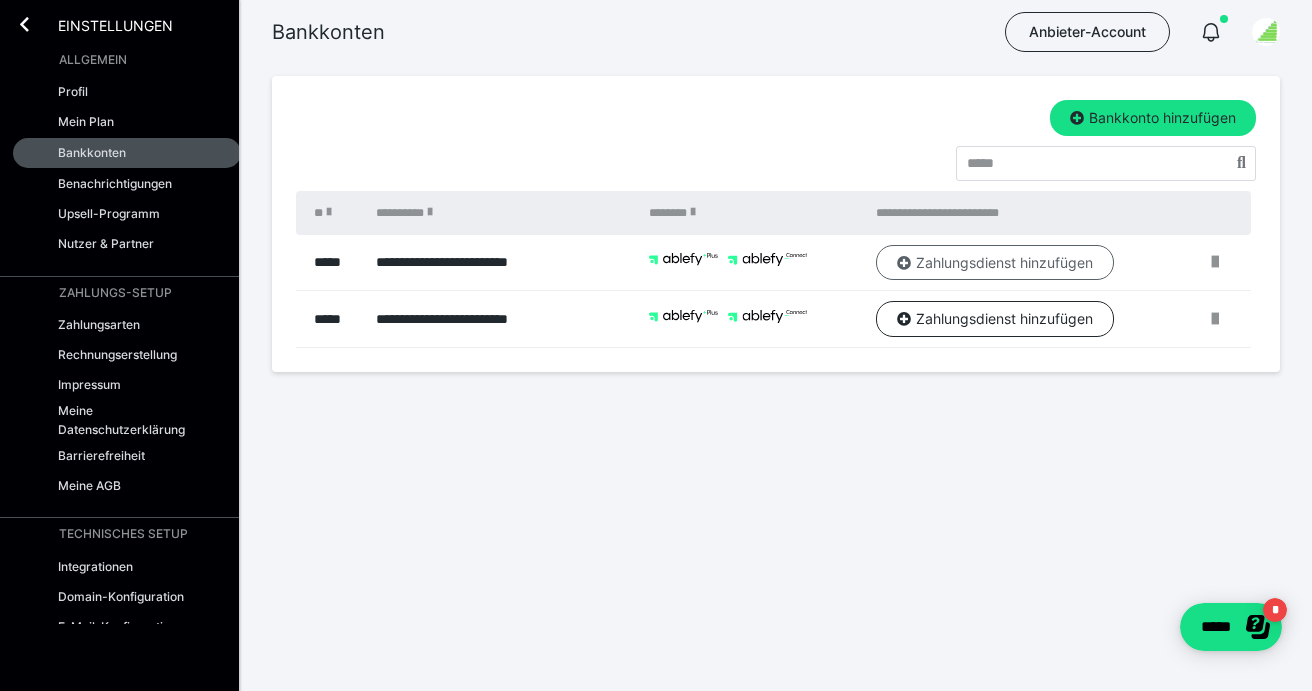 click on "Zahlungsdienst hinzufügen" at bounding box center [995, 263] 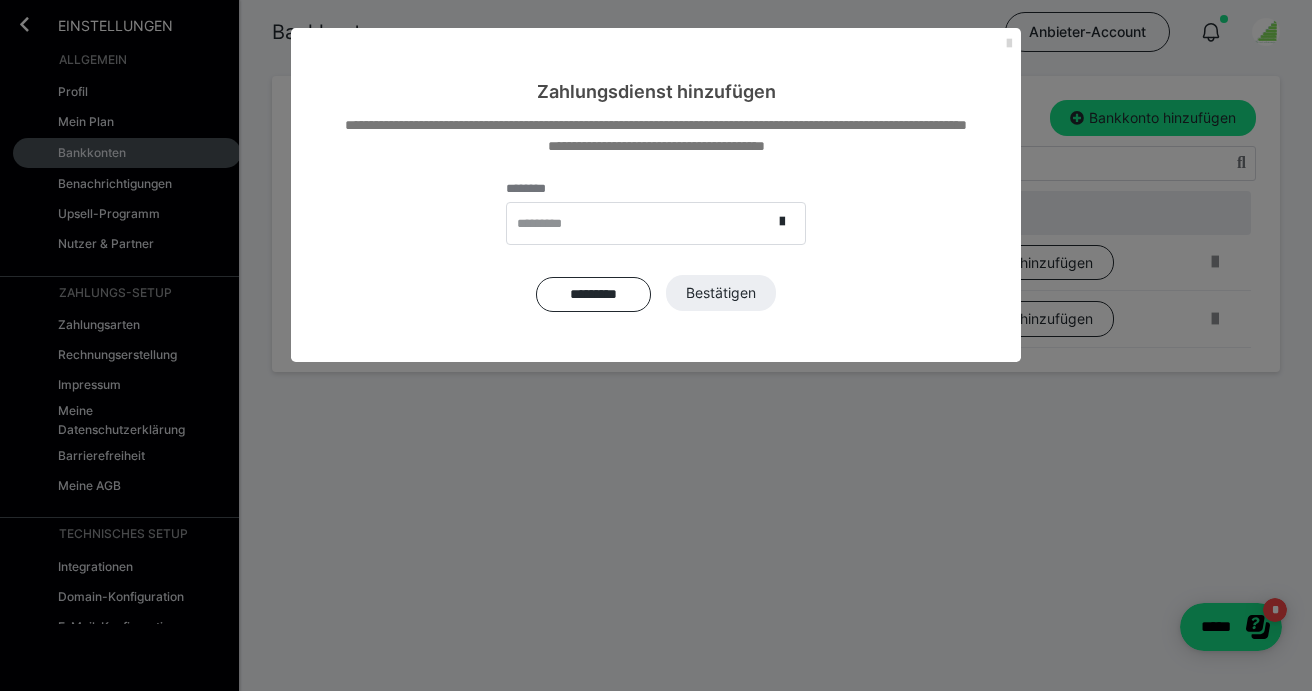 click at bounding box center [1009, 44] 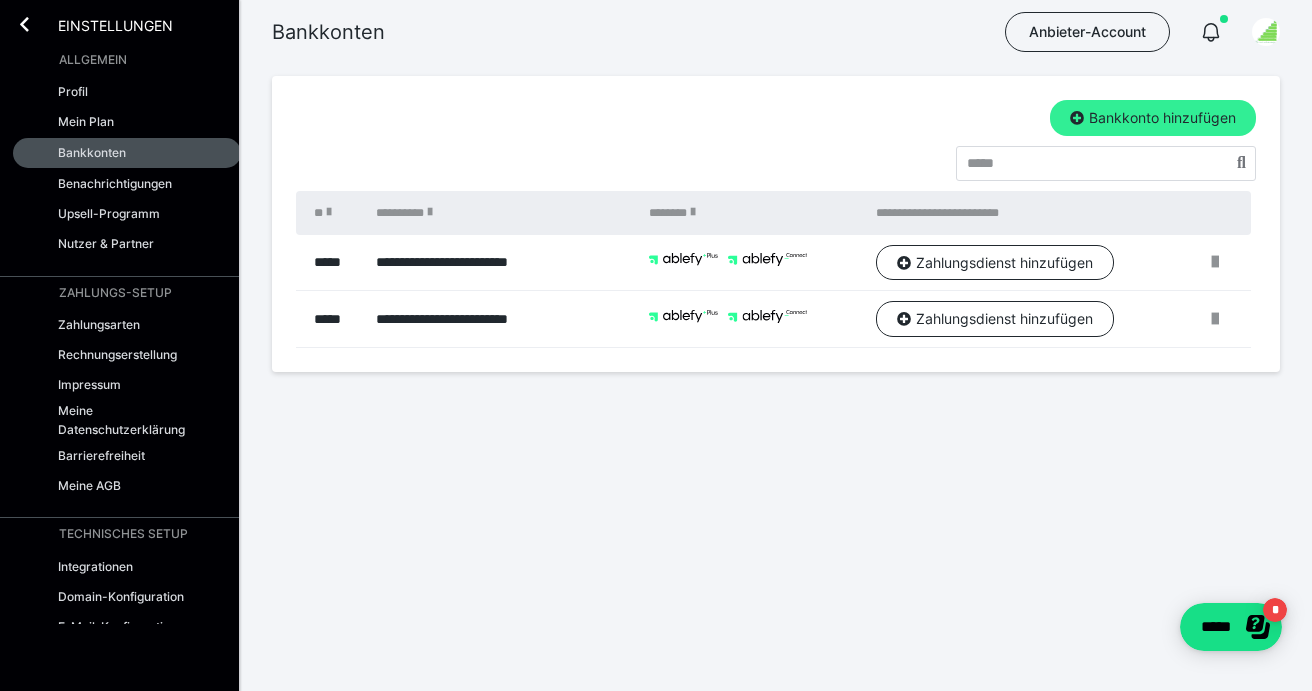 click at bounding box center (1077, 118) 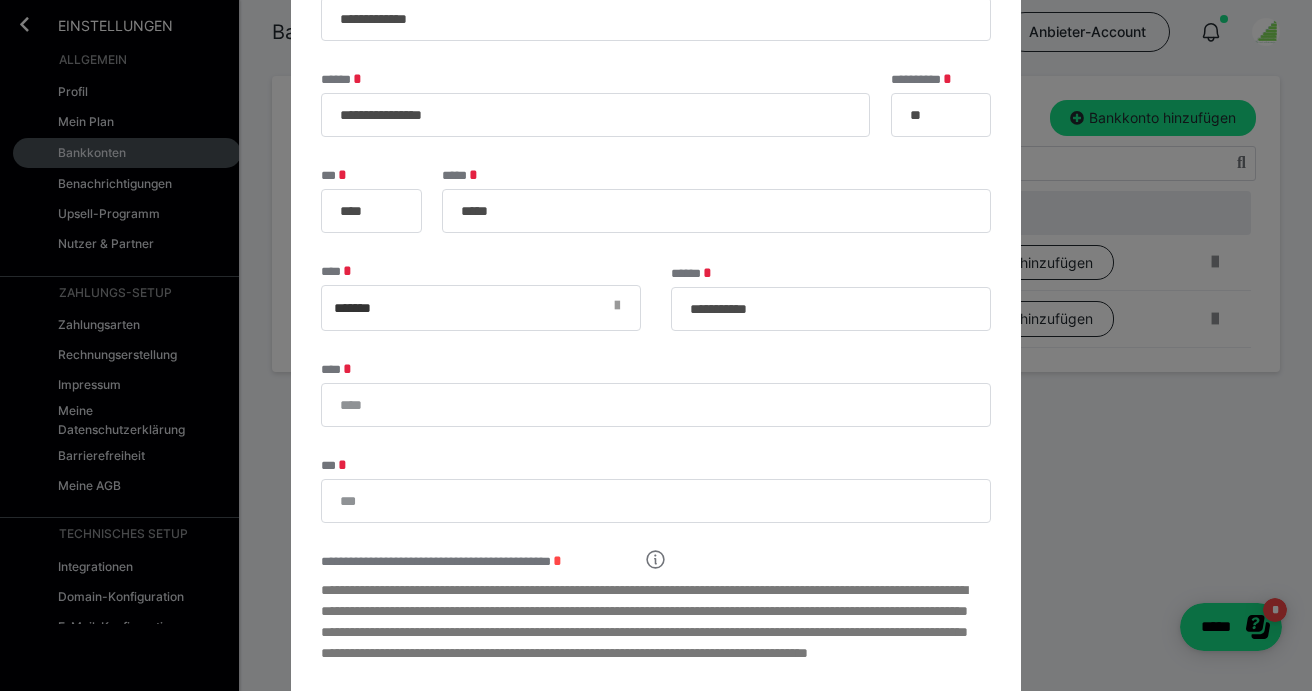 scroll, scrollTop: 143, scrollLeft: 0, axis: vertical 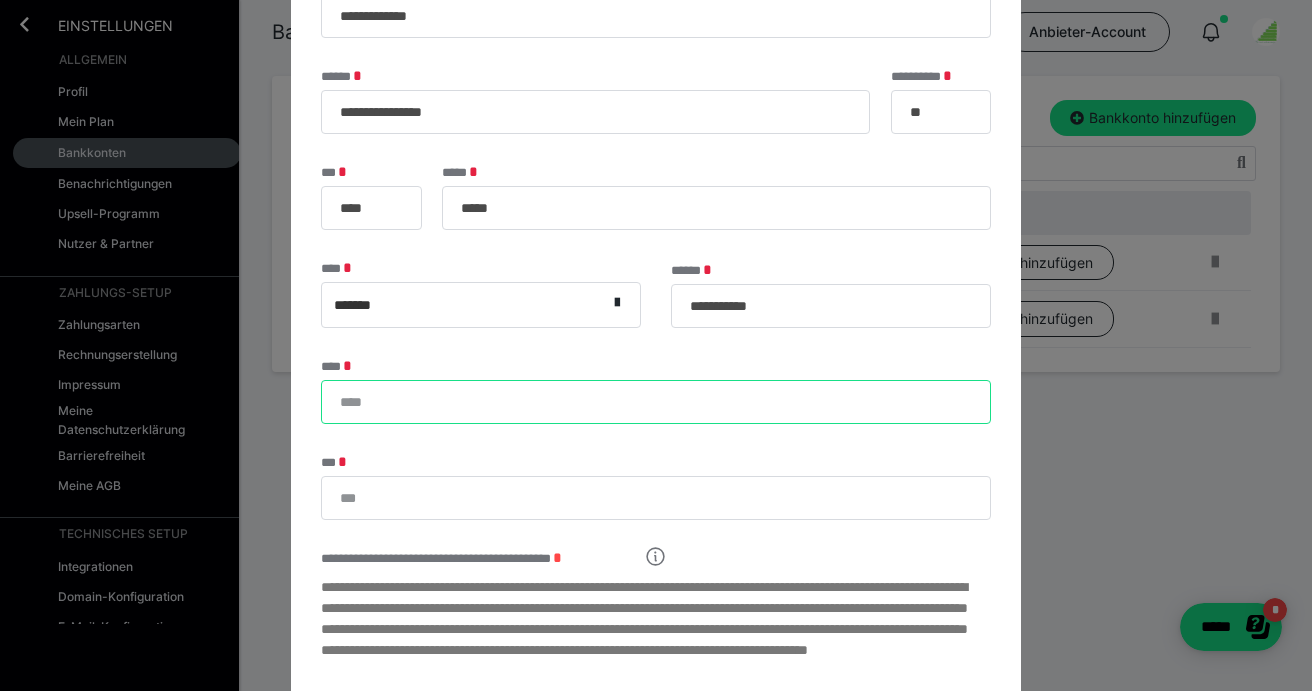 click on "****" at bounding box center (656, 402) 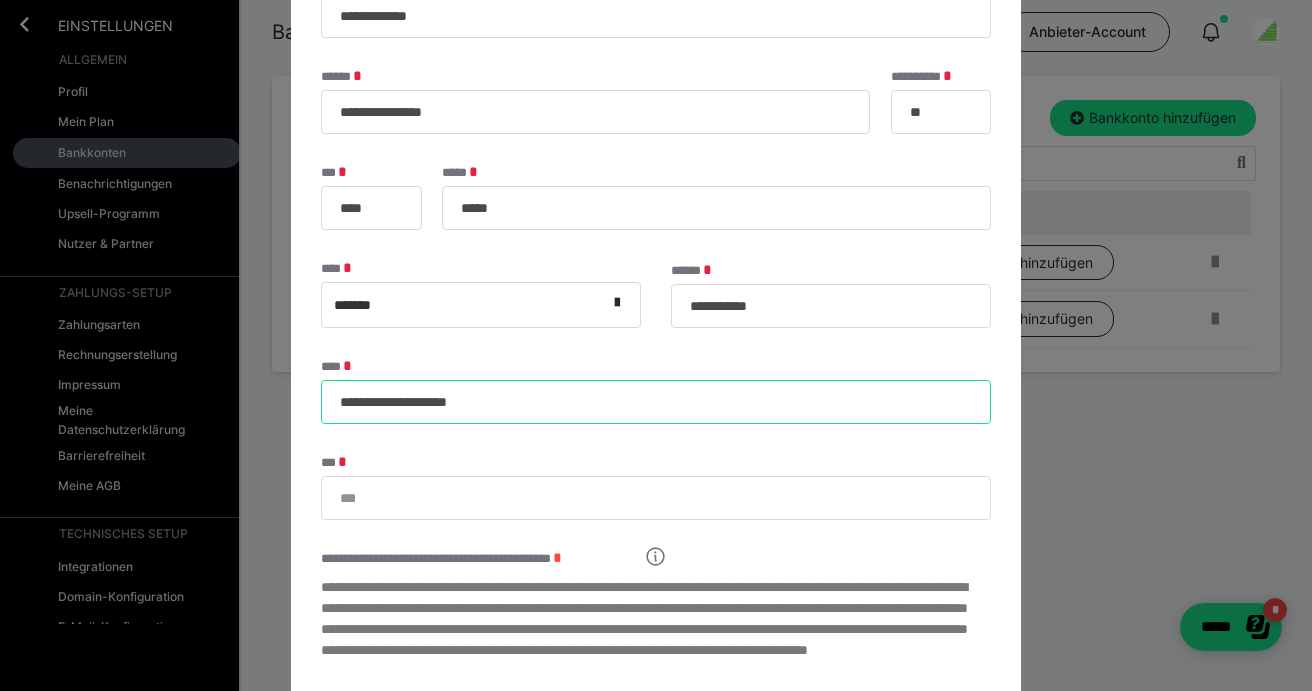 type on "**********" 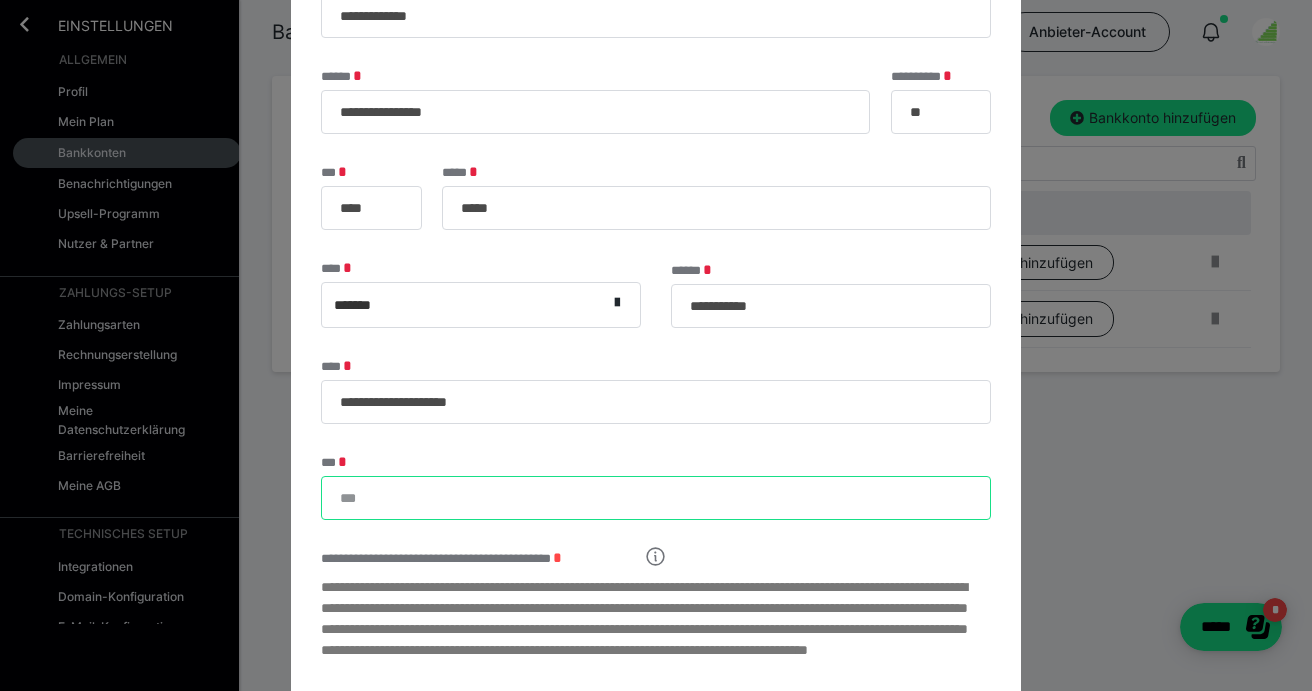 click on "***" at bounding box center (656, 498) 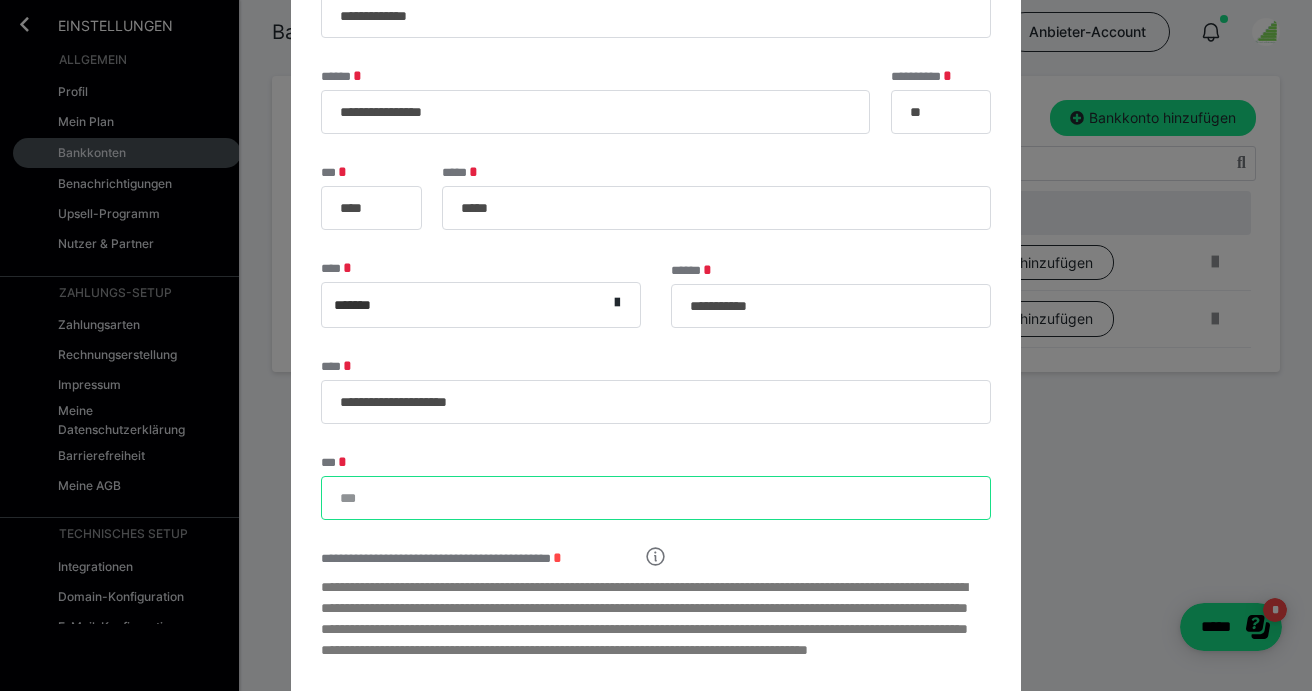 paste on "**********" 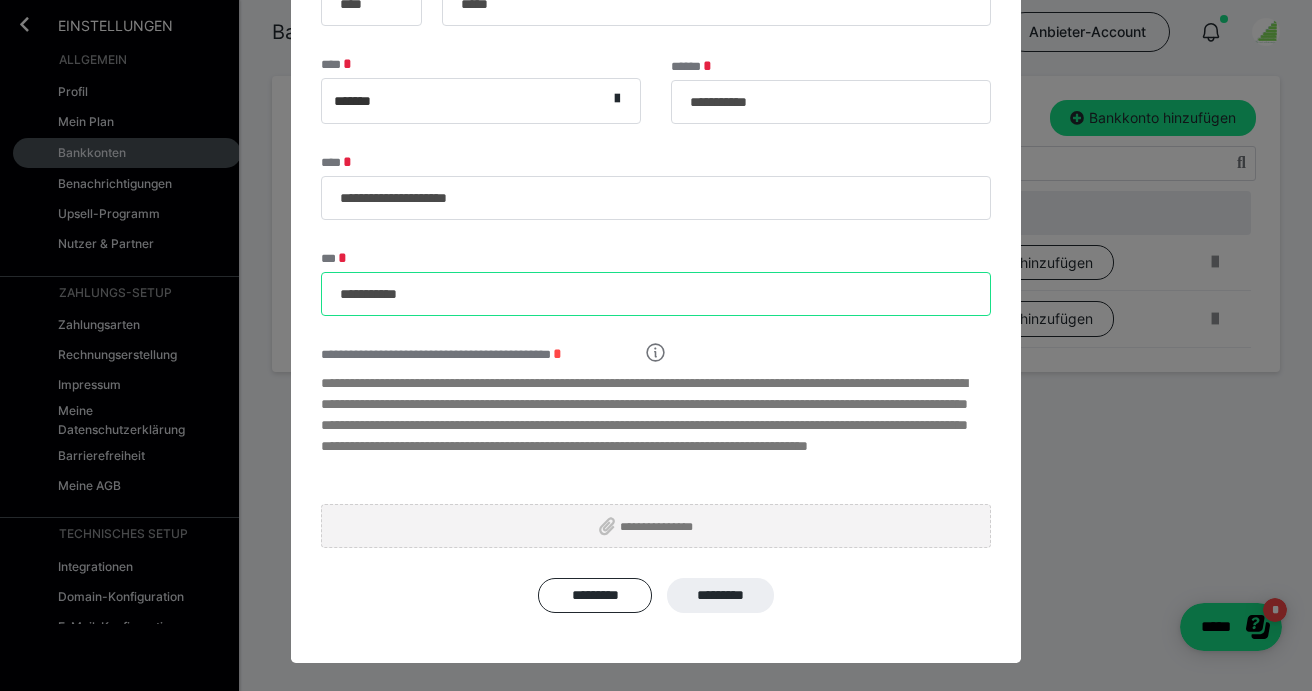 scroll, scrollTop: 353, scrollLeft: 0, axis: vertical 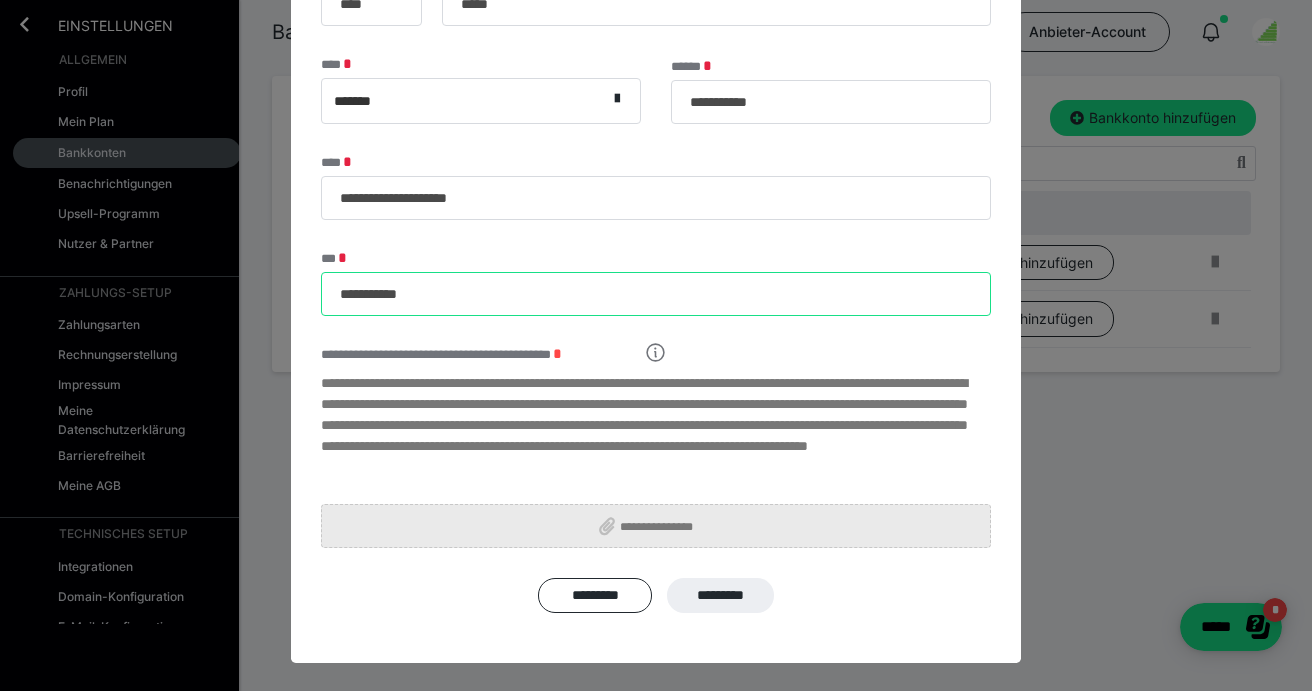 type on "**********" 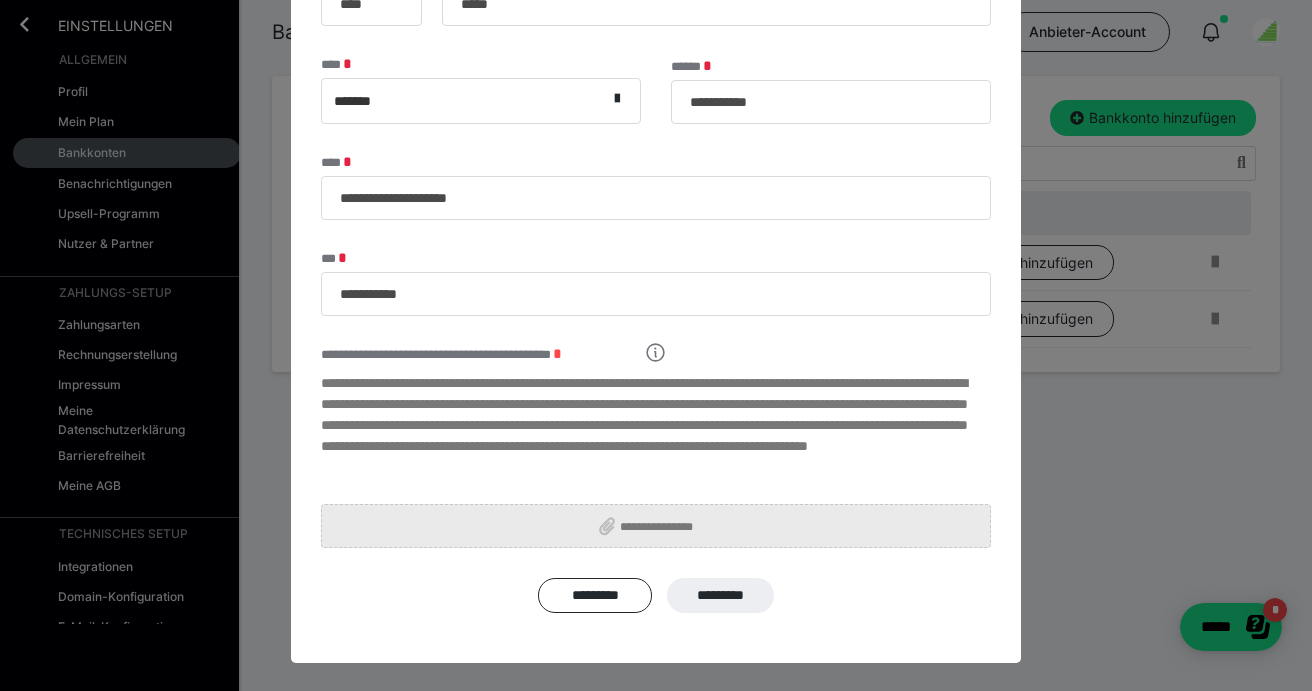 click on "**********" at bounding box center [664, 526] 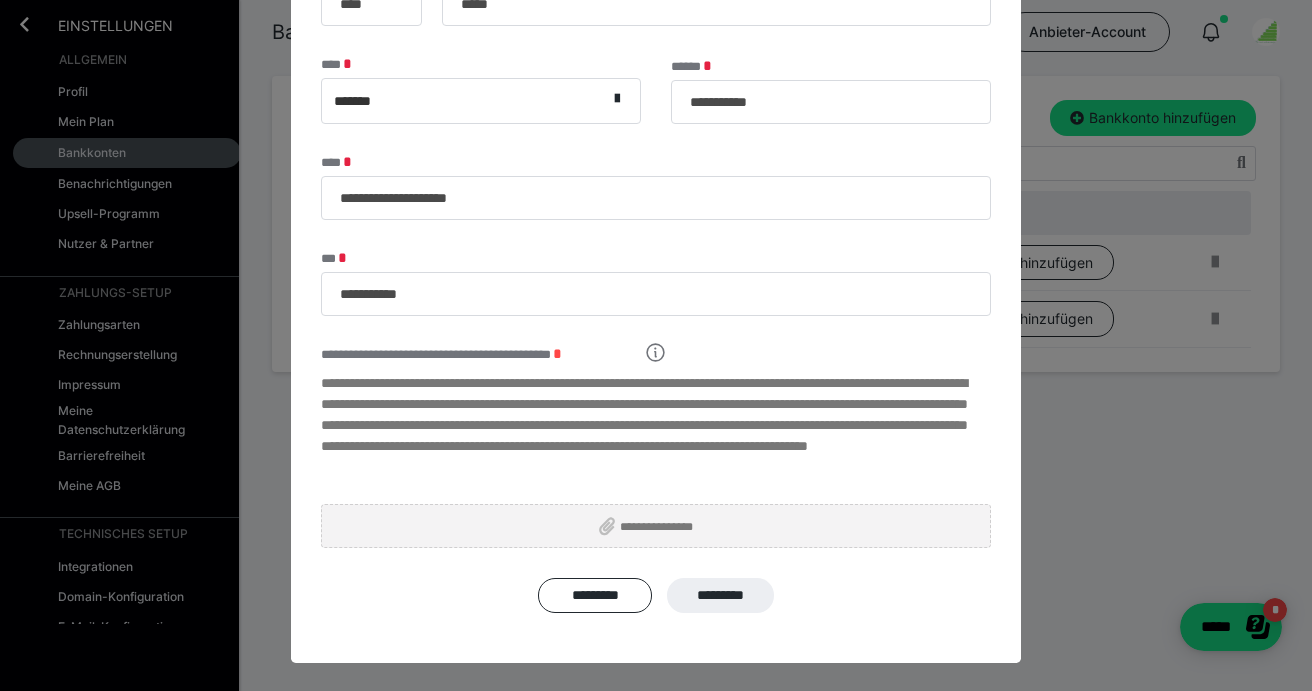 type on "**********" 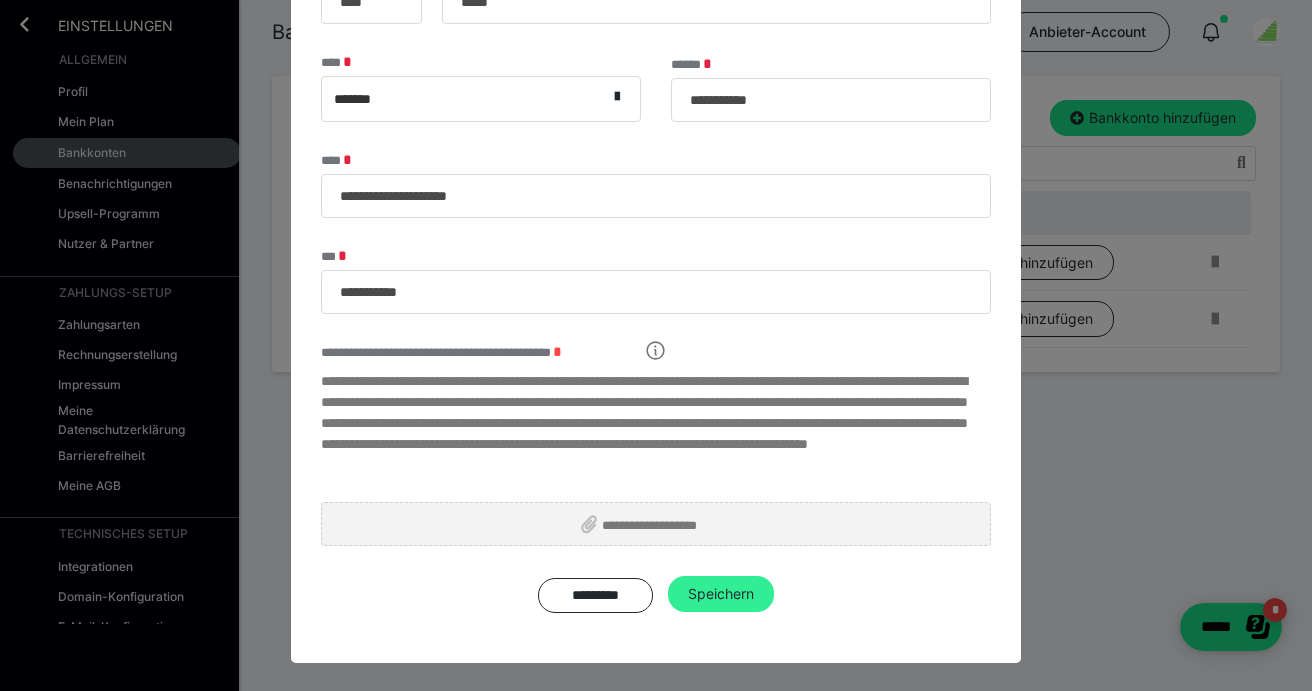 click on "Speichern" at bounding box center (721, 594) 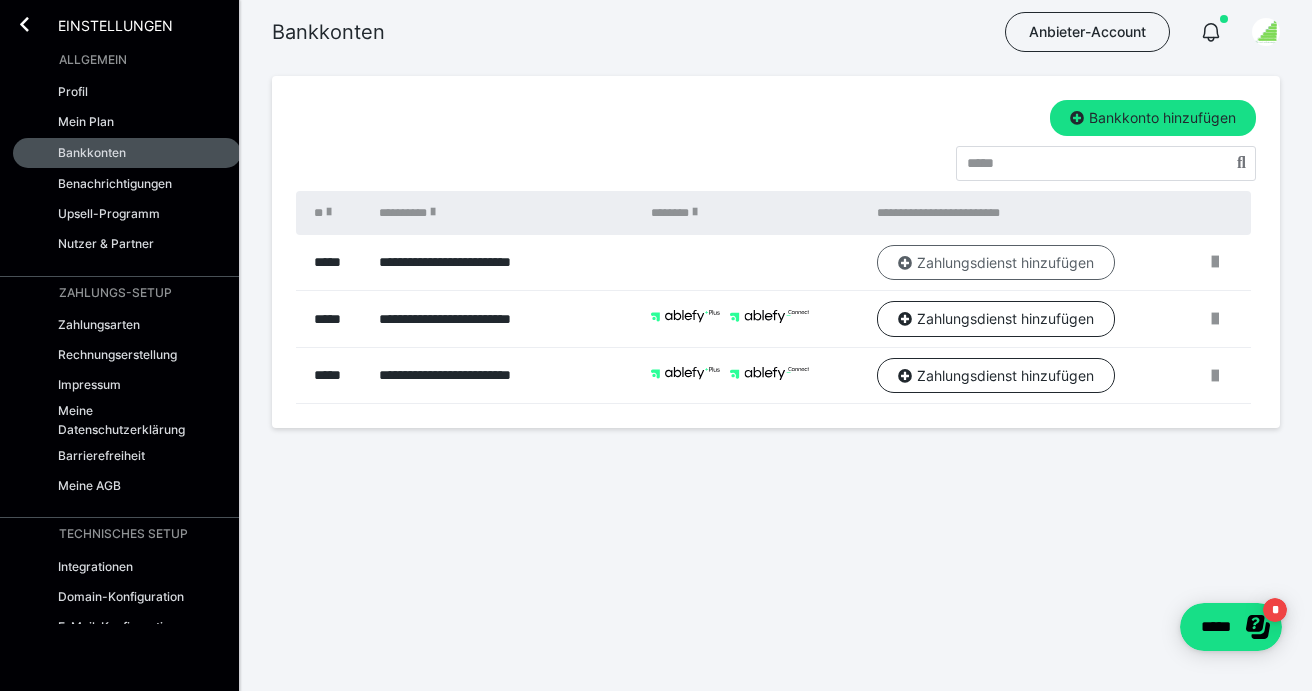click at bounding box center [905, 263] 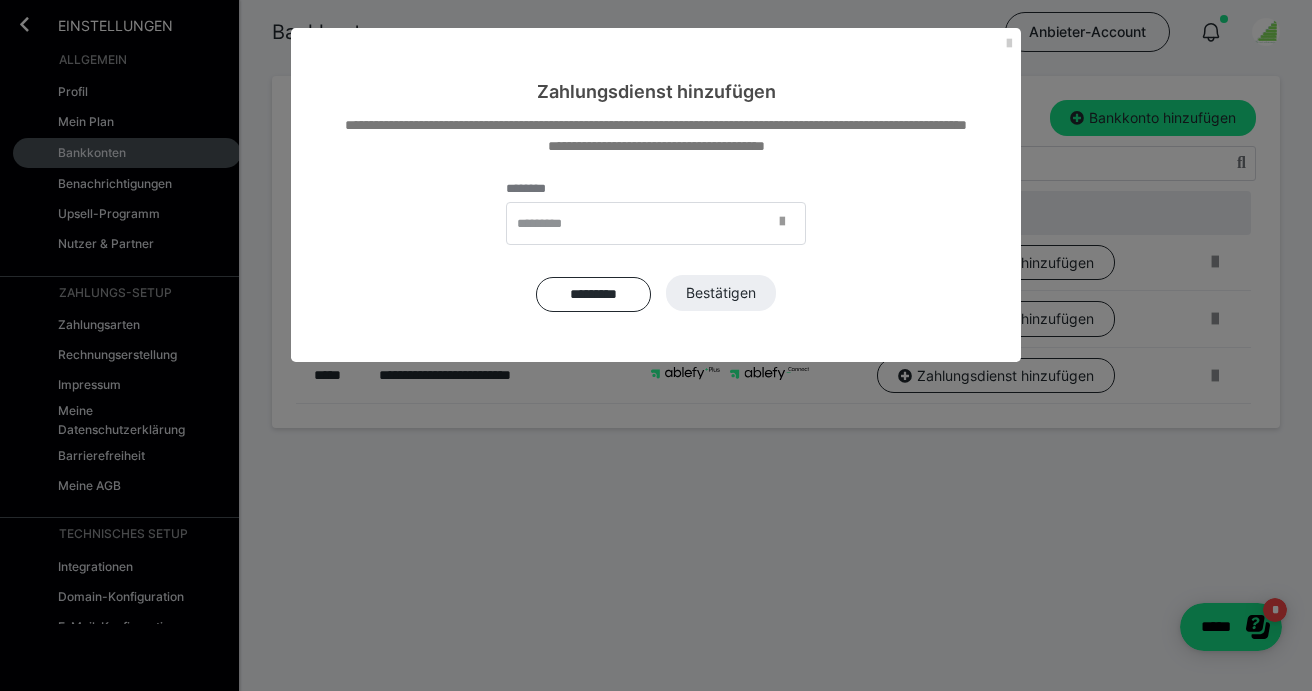click at bounding box center (782, 222) 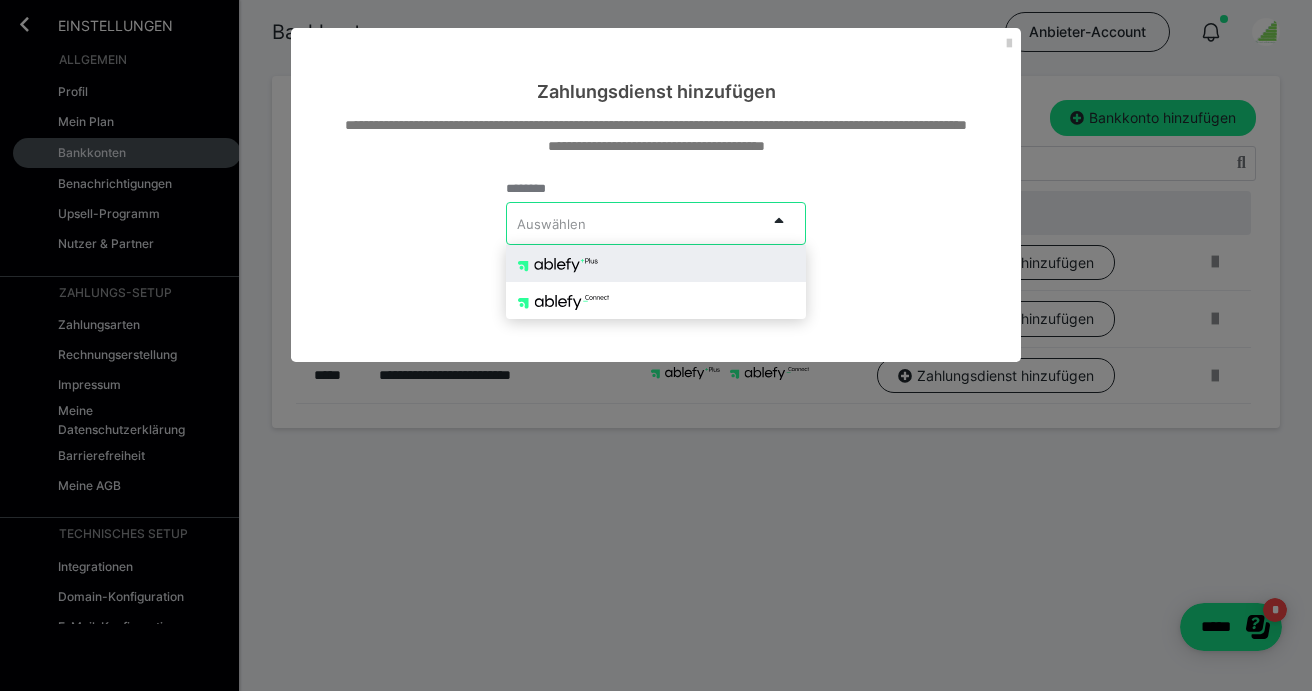 click at bounding box center (656, 263) 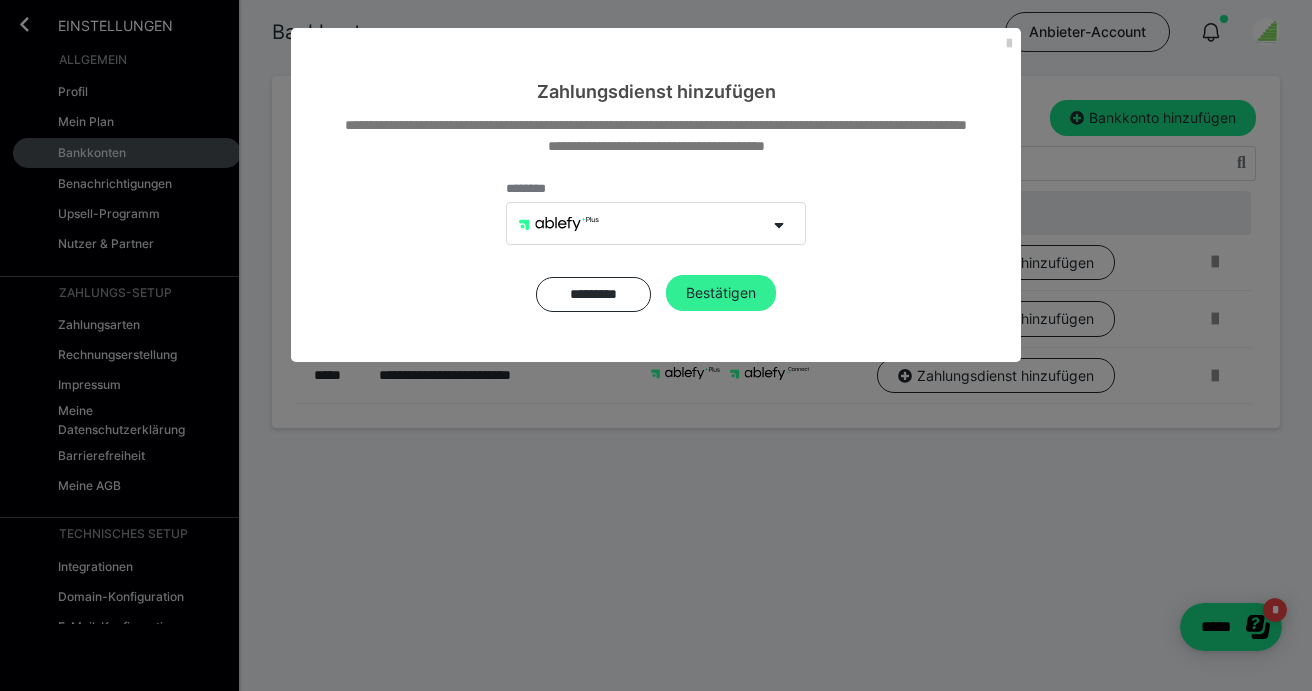 click on "Bestätigen" at bounding box center (721, 293) 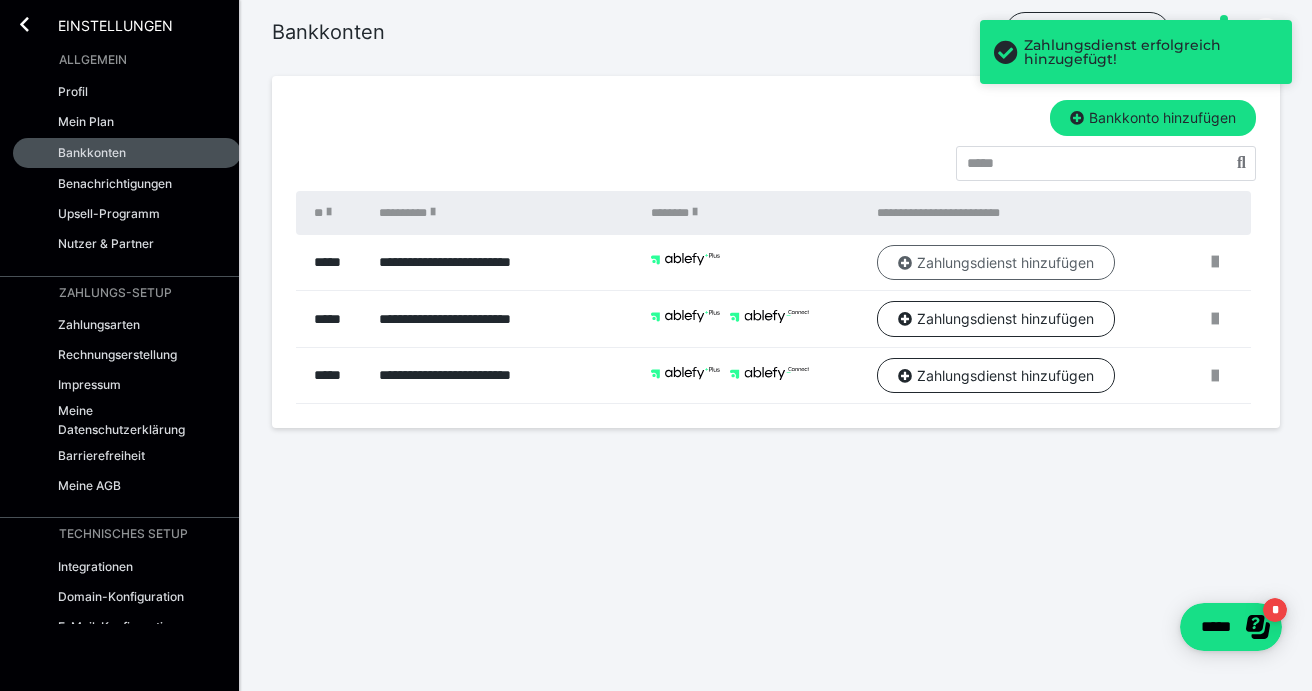 click on "Zahlungsdienst hinzufügen" at bounding box center (996, 263) 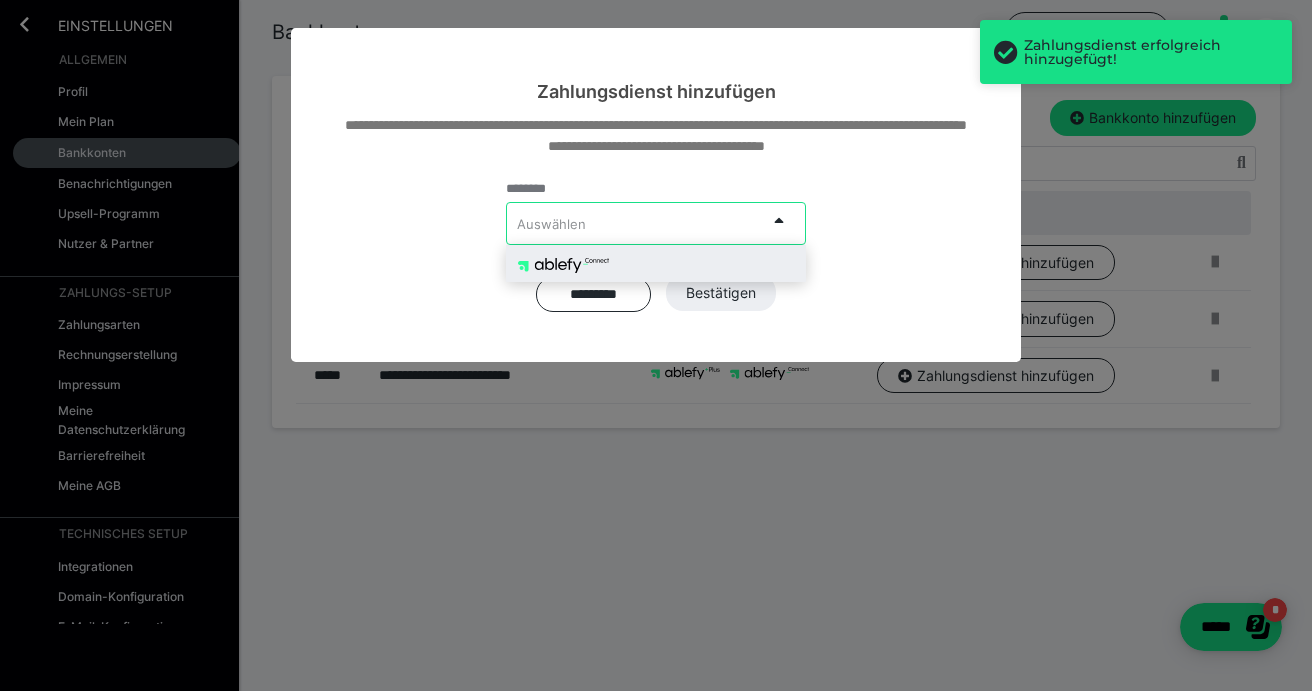 click on "Auswählen" at bounding box center [636, 223] 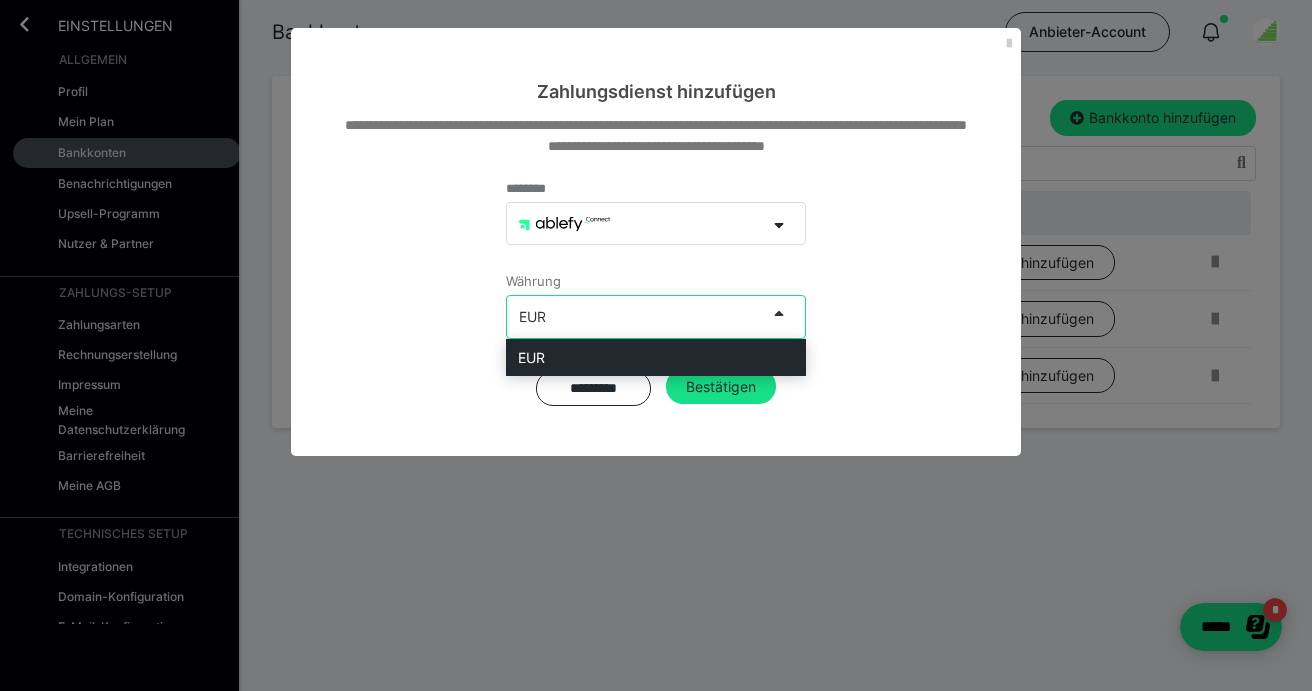 click at bounding box center (779, 314) 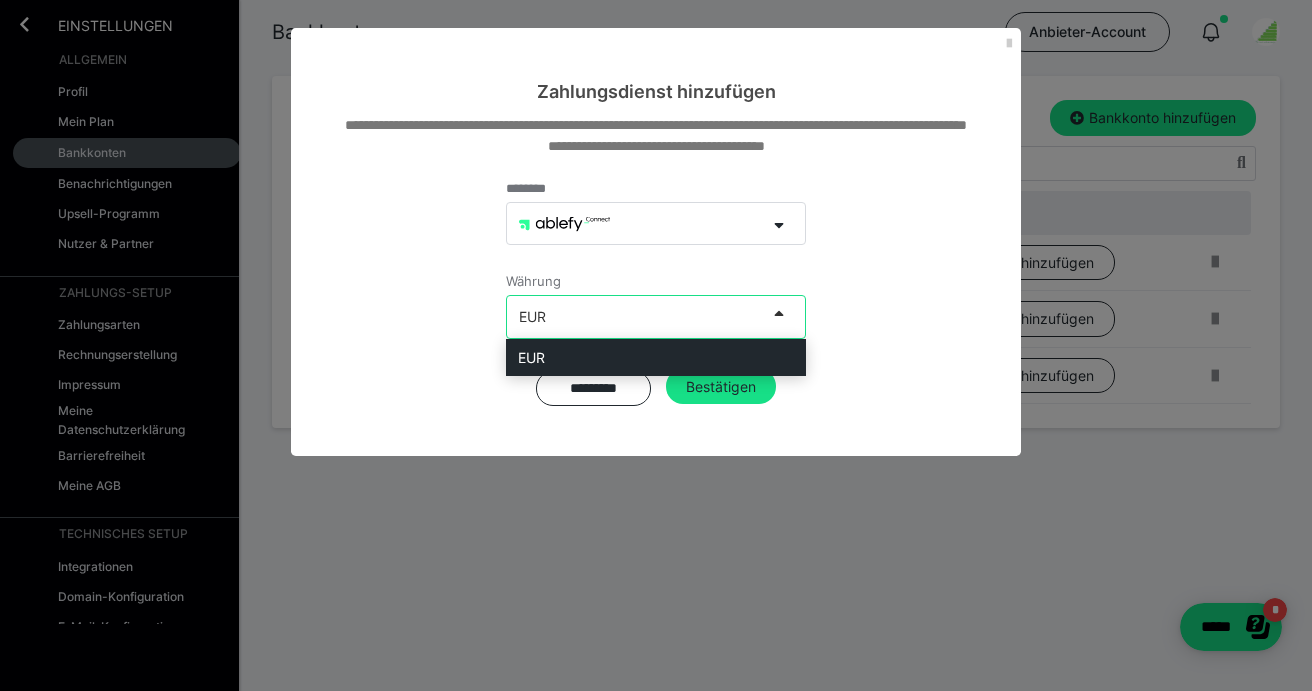 click at bounding box center (785, 316) 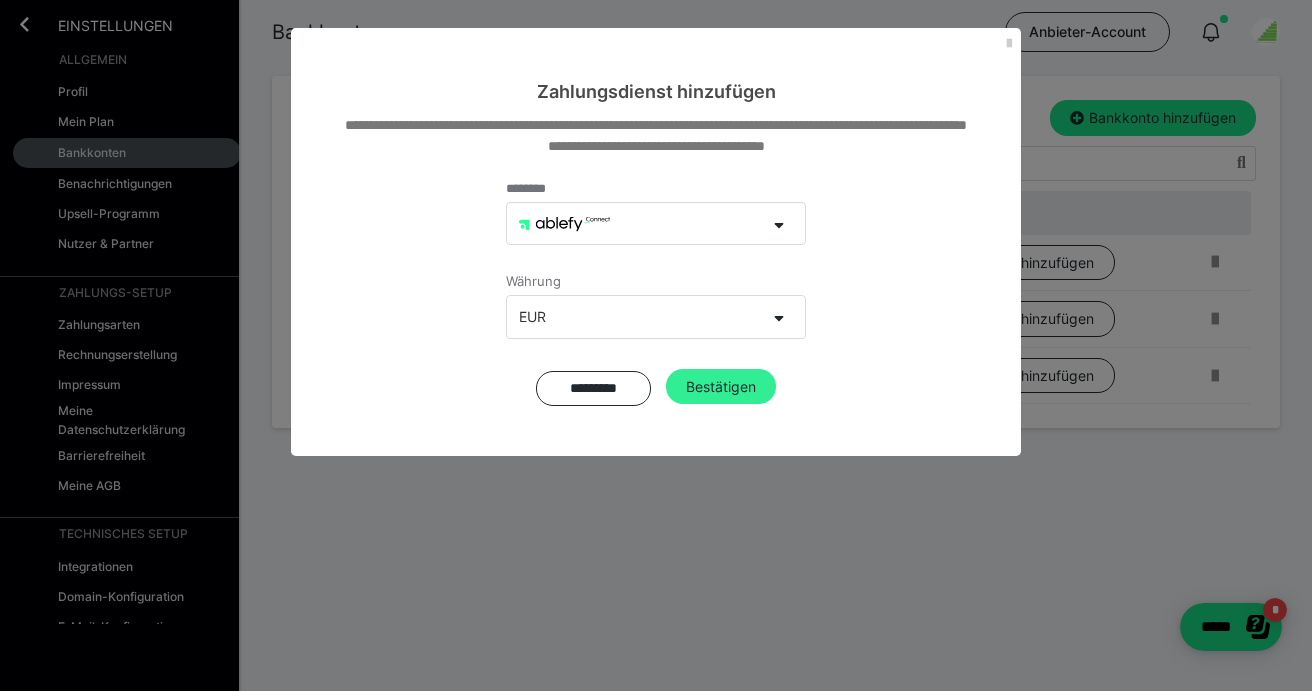 click on "Bestätigen" at bounding box center (721, 387) 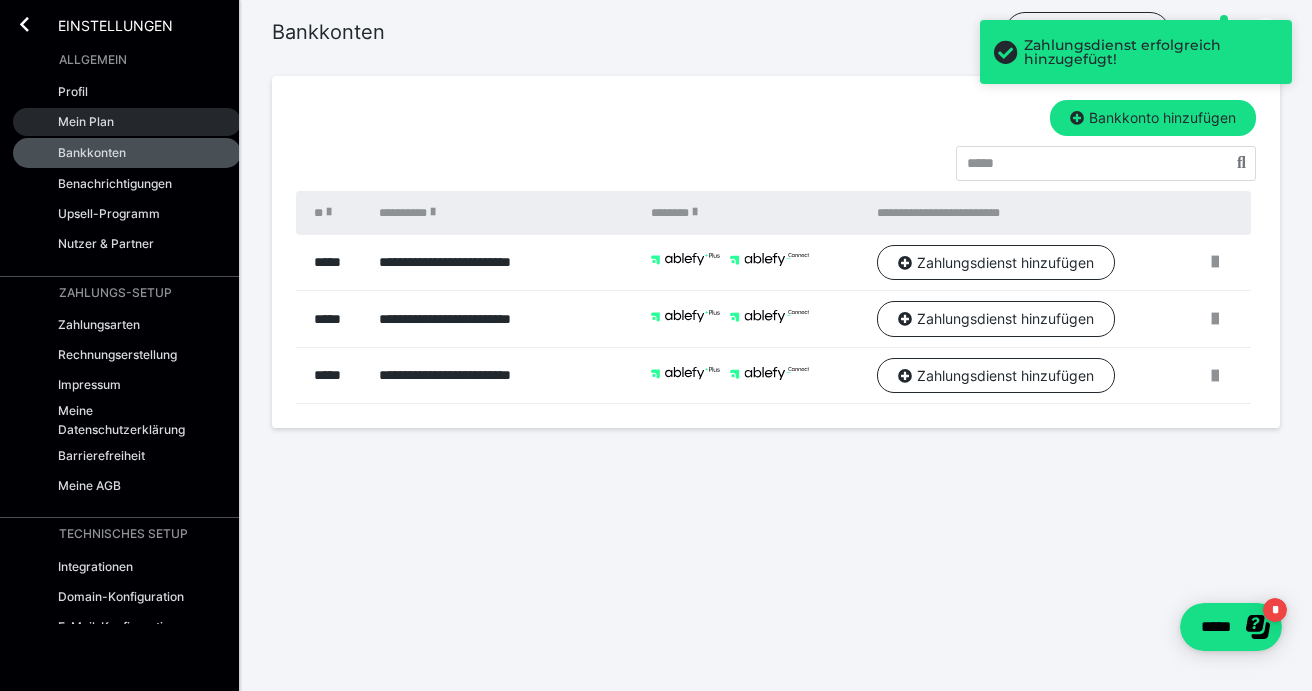 click on "Mein Plan" at bounding box center (86, 121) 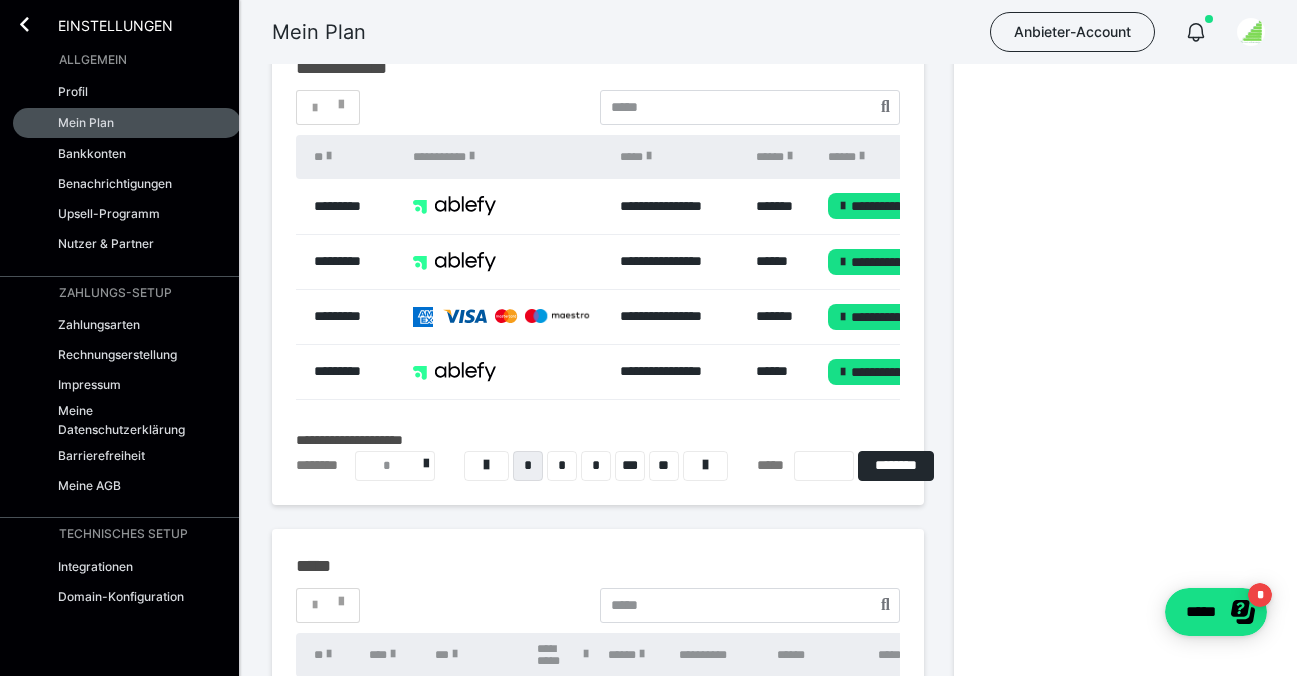 scroll, scrollTop: 1494, scrollLeft: 0, axis: vertical 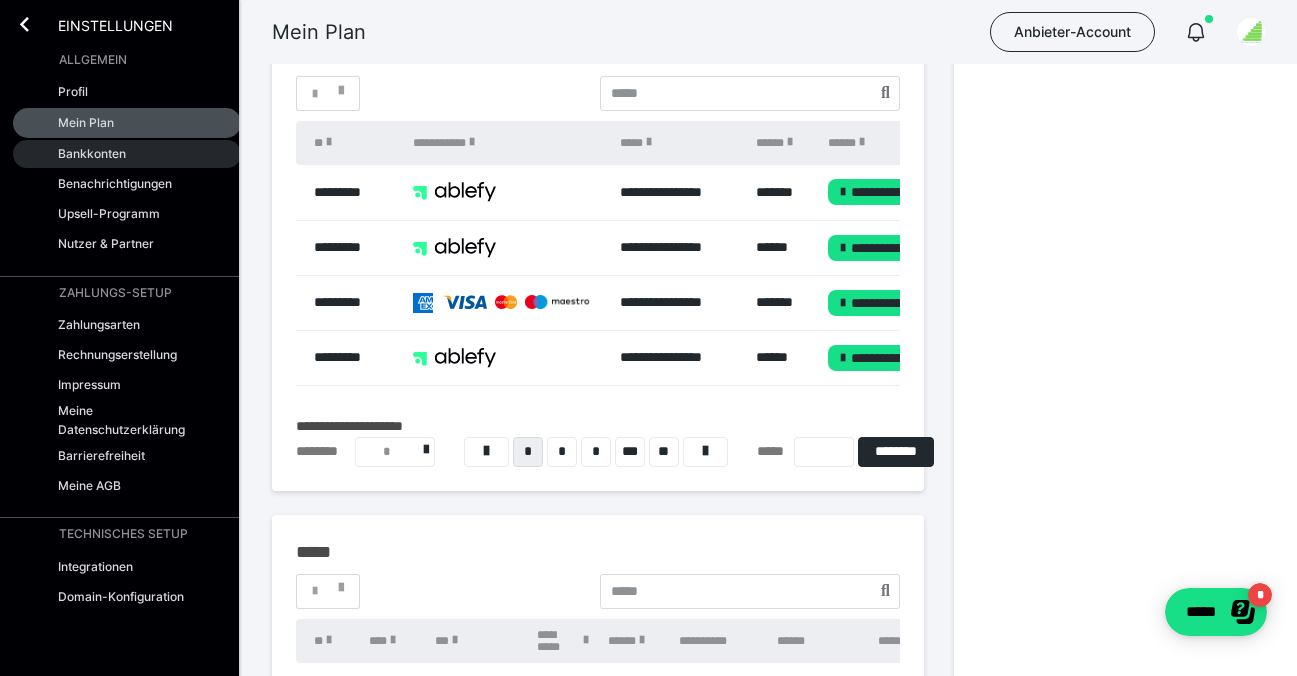 click on "Bankkonten" at bounding box center (92, 153) 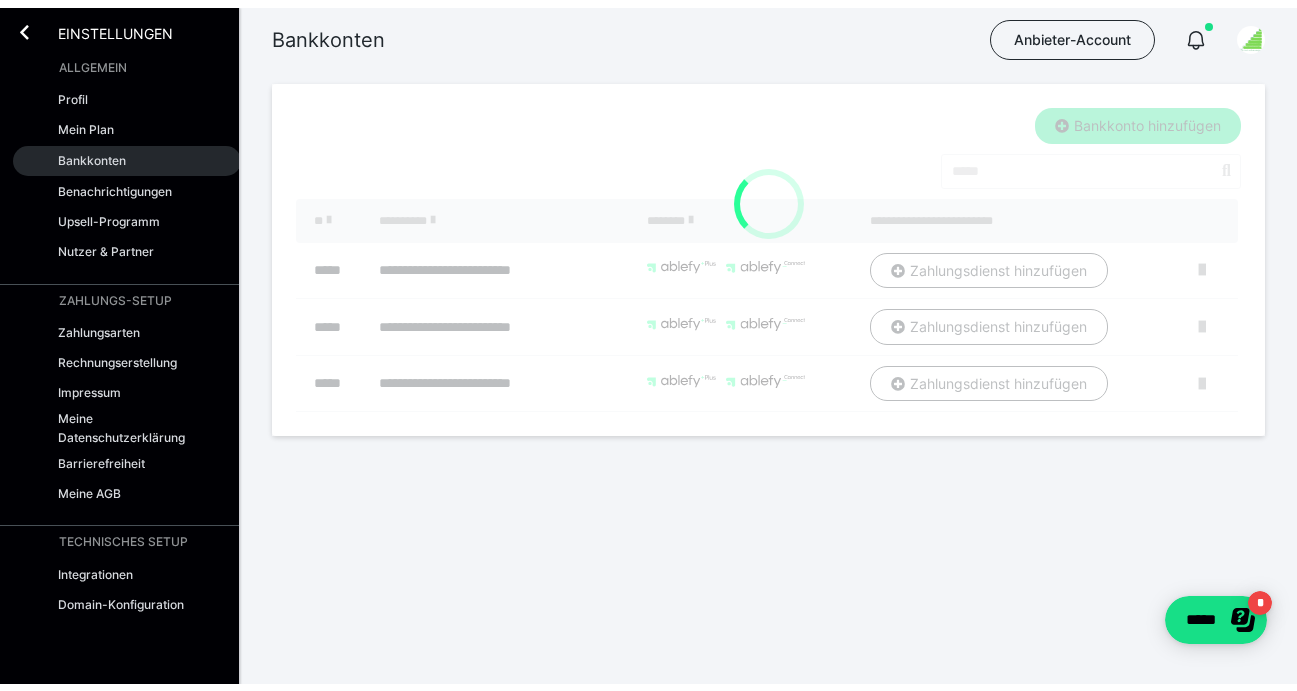 scroll, scrollTop: 0, scrollLeft: 0, axis: both 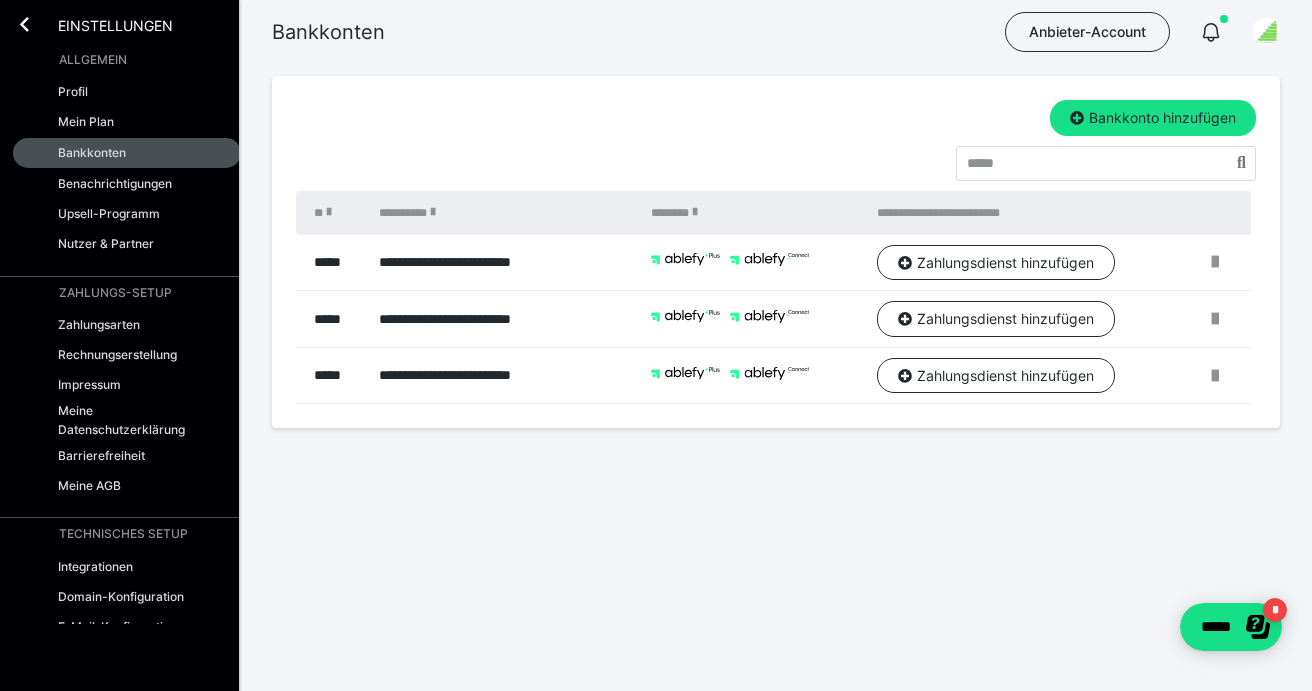 click on "Einstellungen" at bounding box center (101, 24) 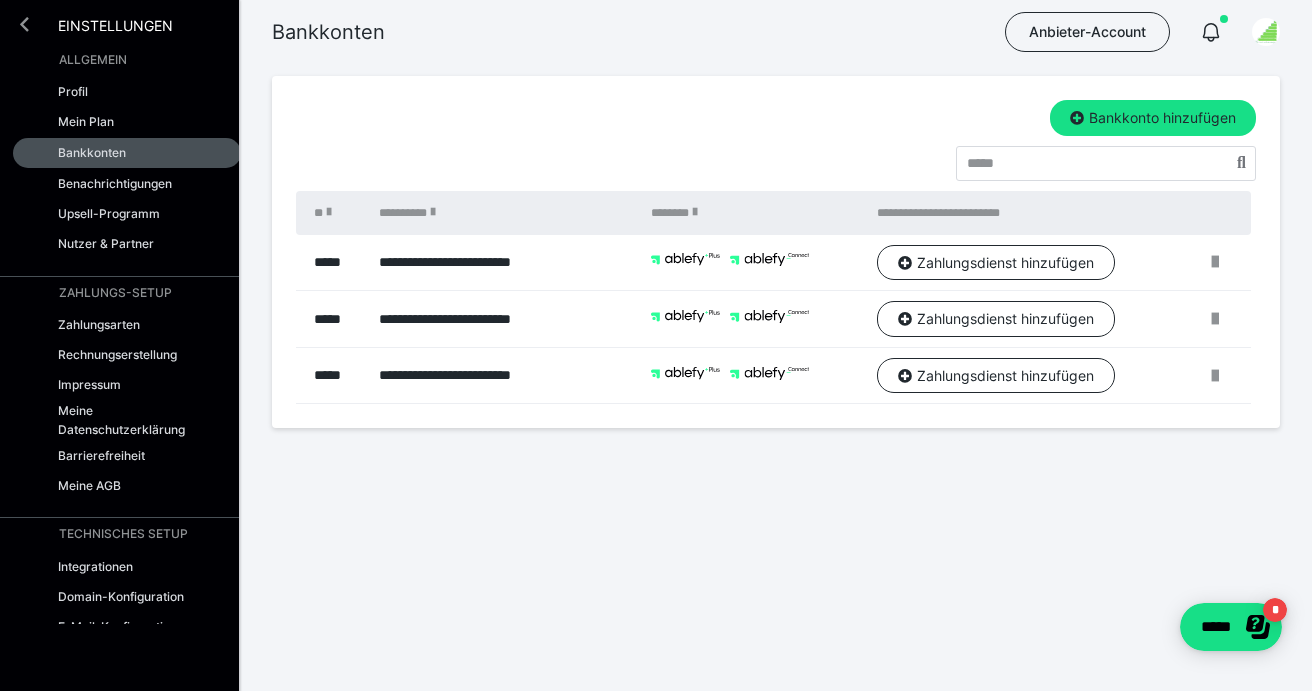click at bounding box center [24, 24] 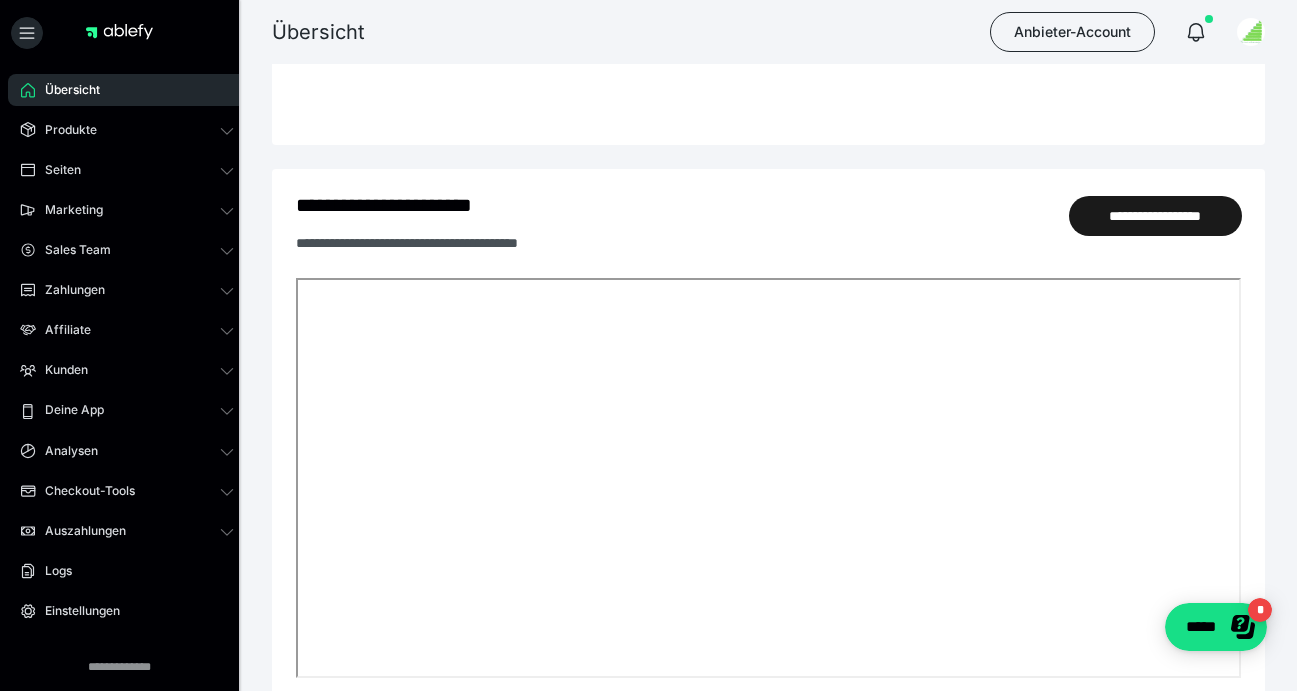 scroll, scrollTop: 724, scrollLeft: 0, axis: vertical 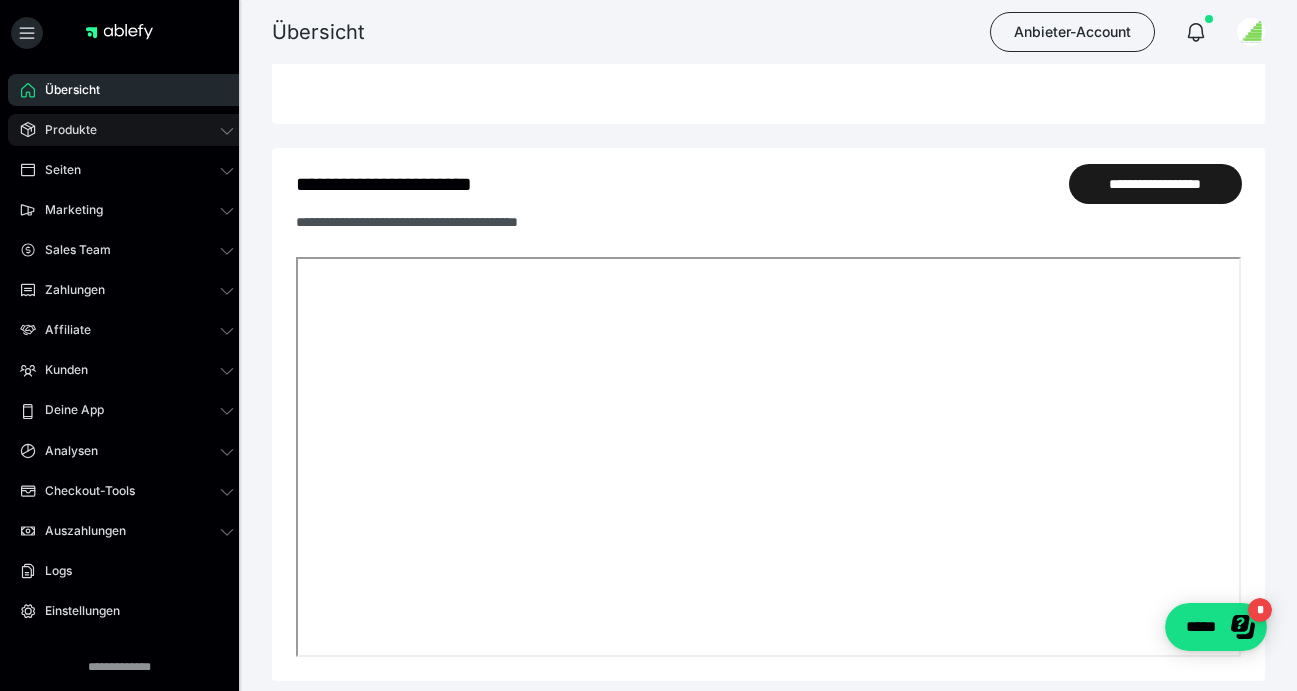 click on "Produkte" at bounding box center [64, 130] 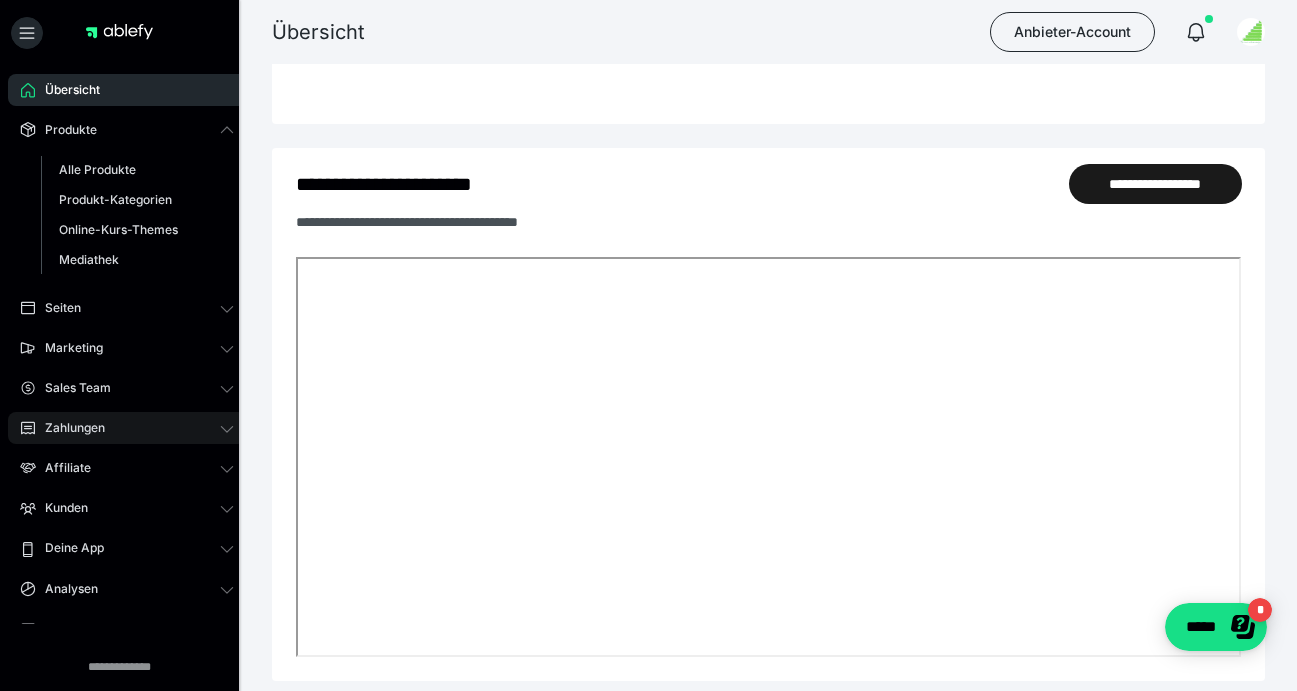 click on "Zahlungen" at bounding box center (68, 428) 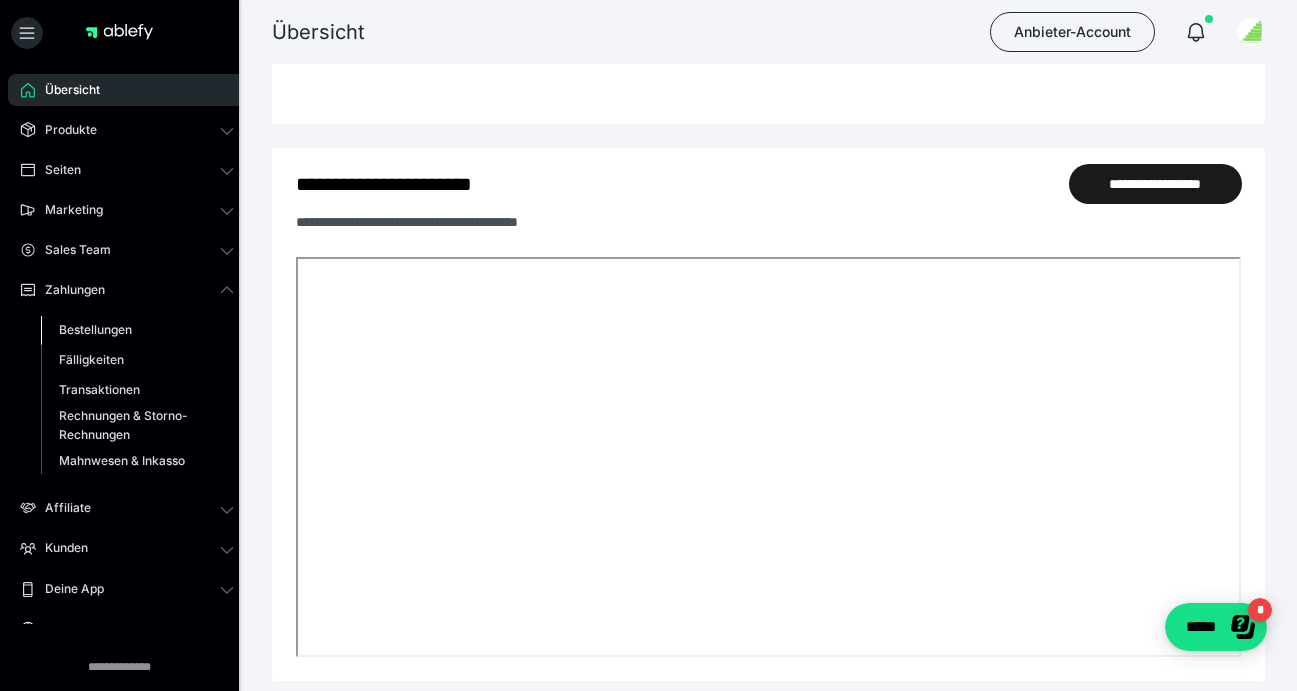 click on "Bestellungen" at bounding box center [95, 329] 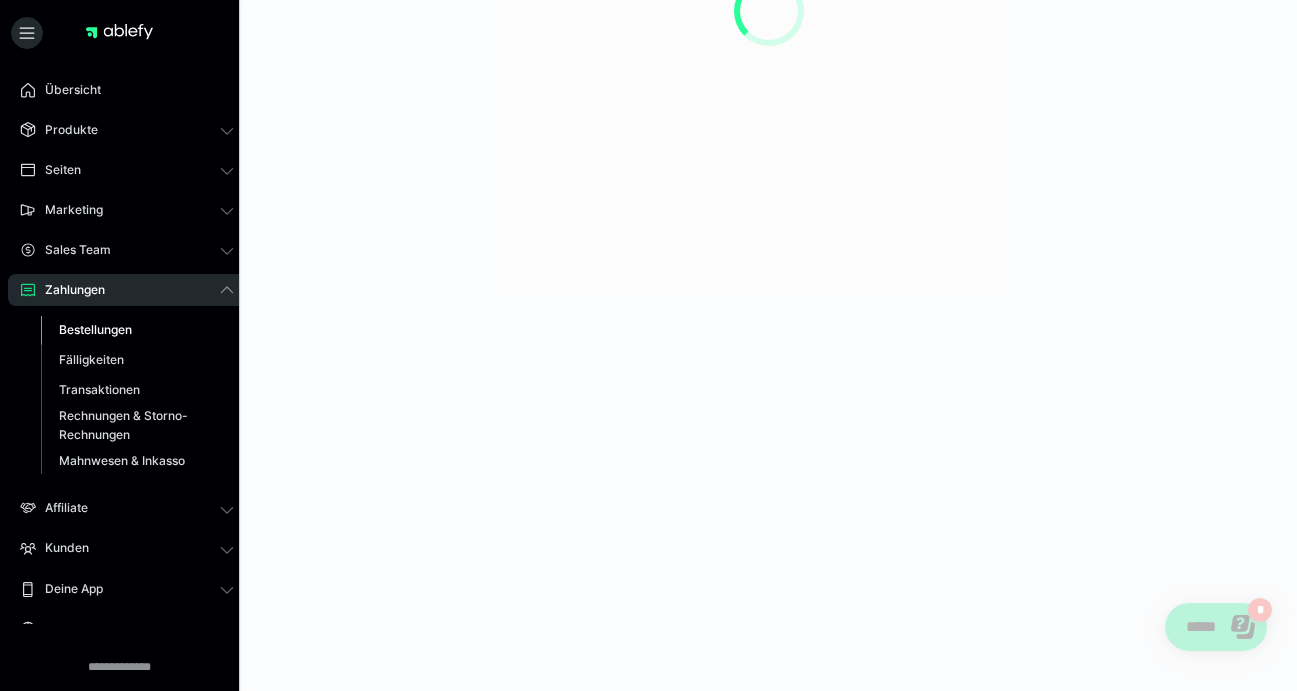 scroll, scrollTop: 0, scrollLeft: 0, axis: both 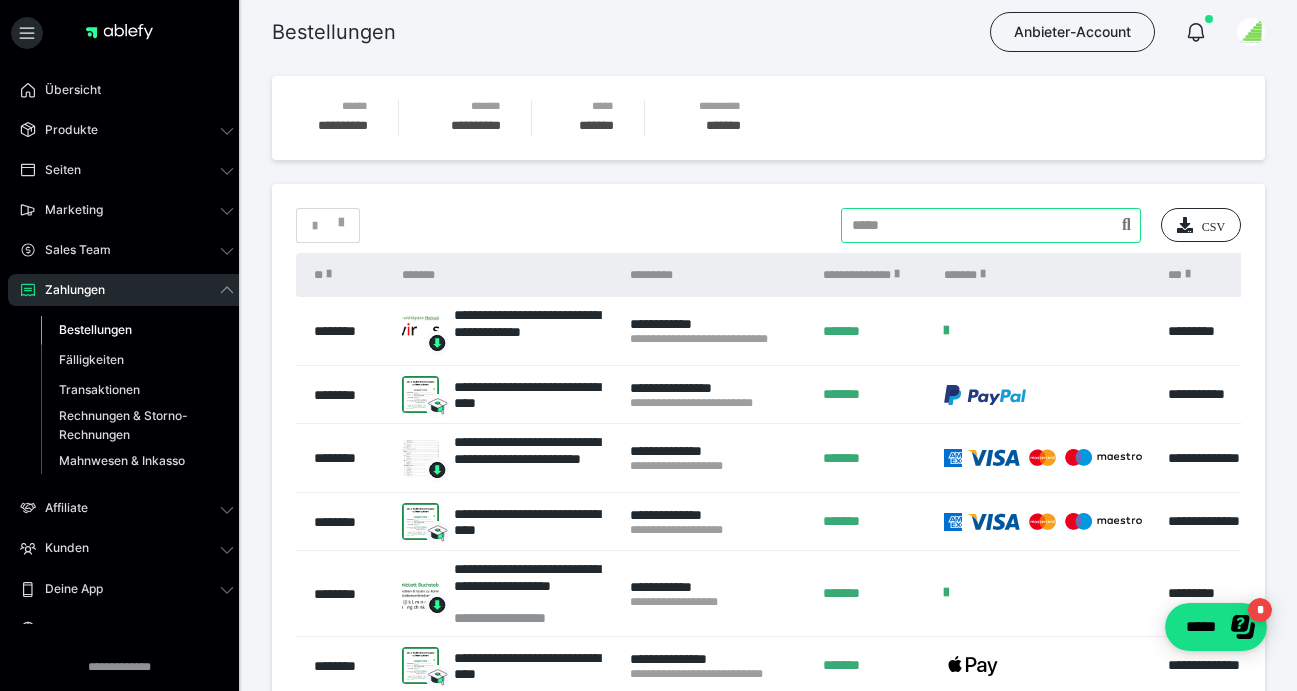 click at bounding box center (991, 225) 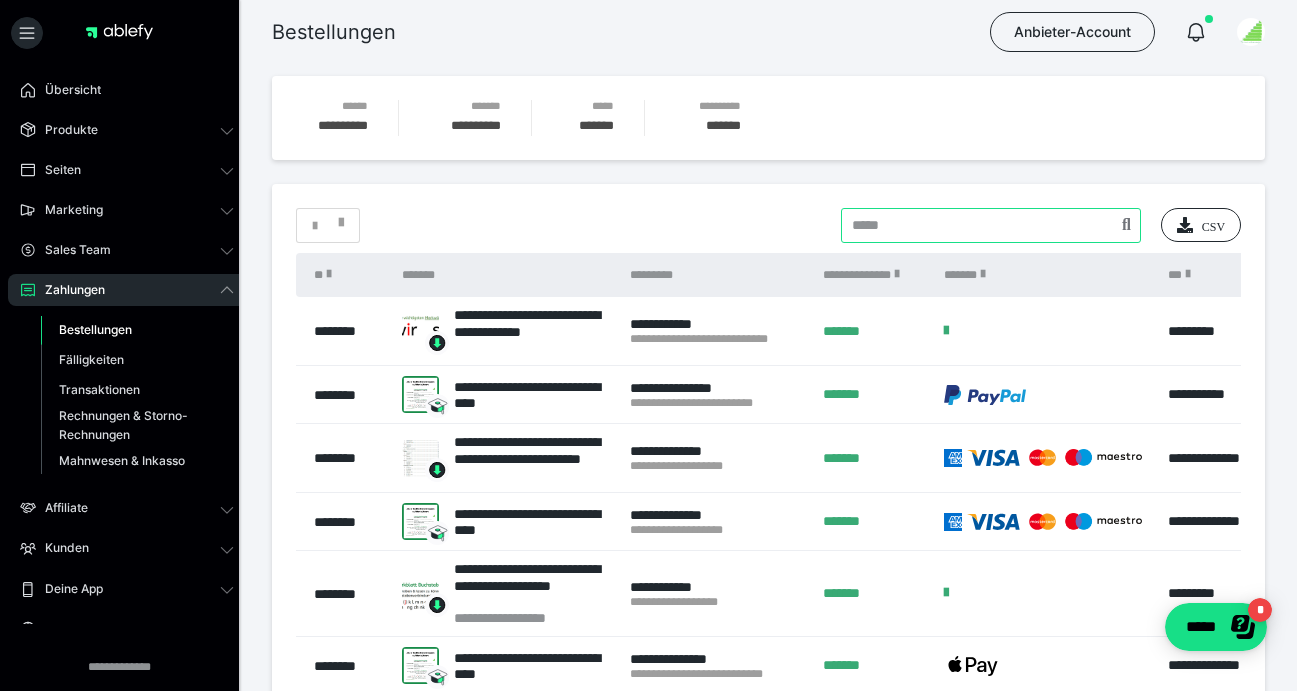 paste on "**********" 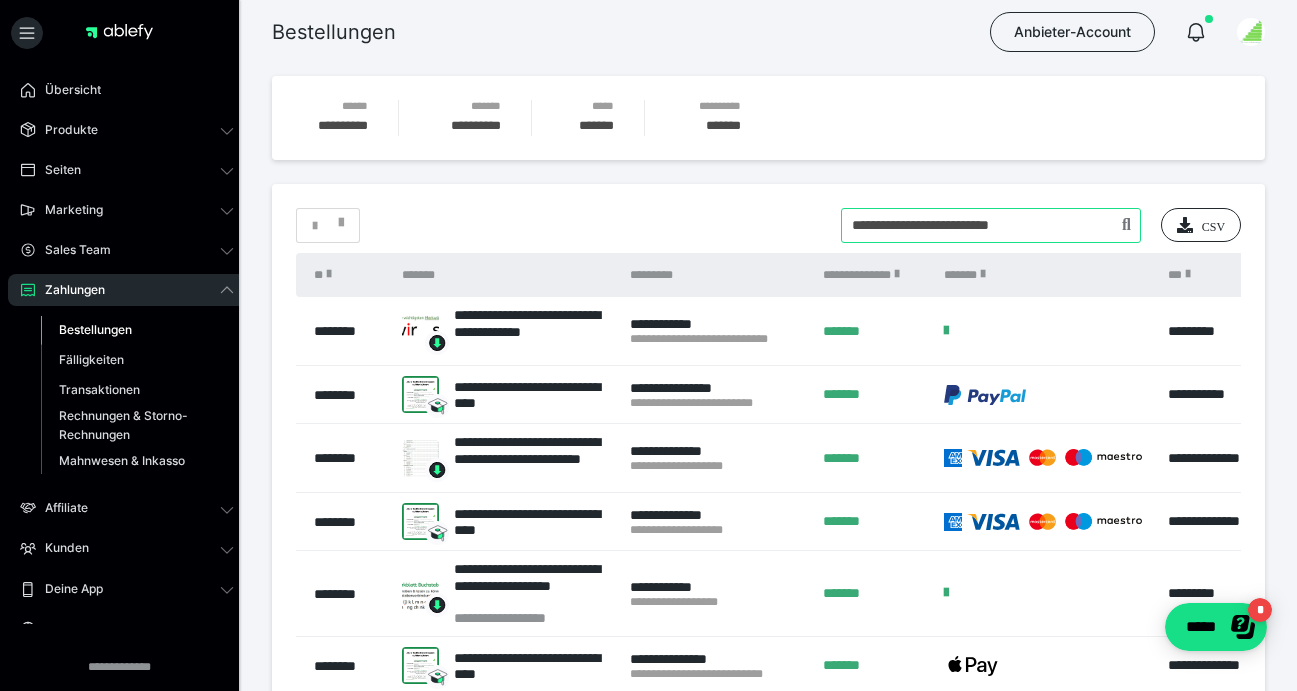 type on "**********" 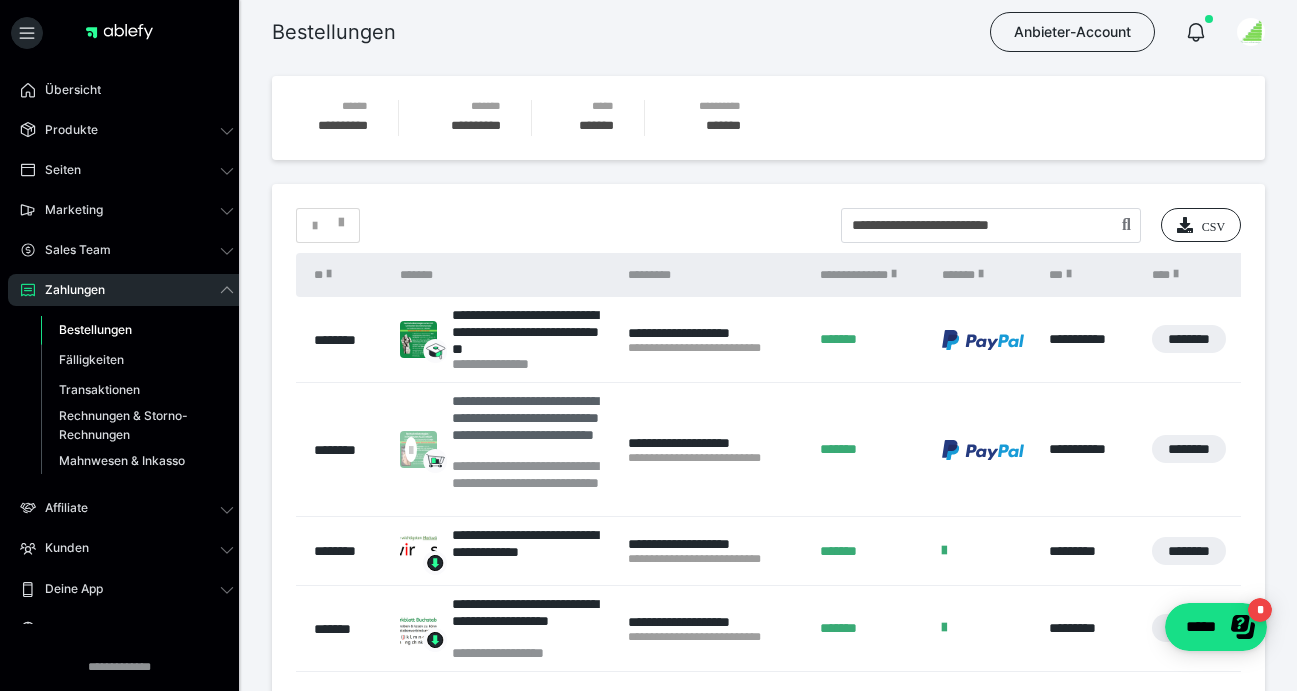 click on "**********" at bounding box center [530, 425] 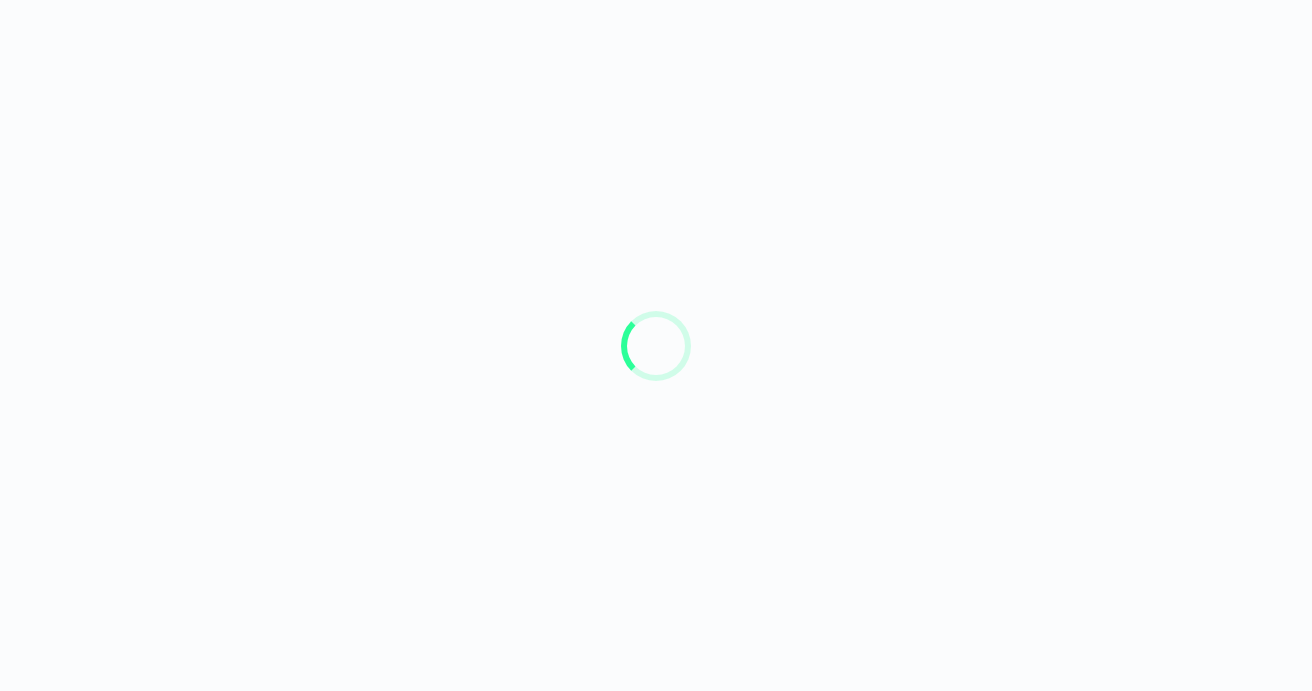scroll, scrollTop: 0, scrollLeft: 0, axis: both 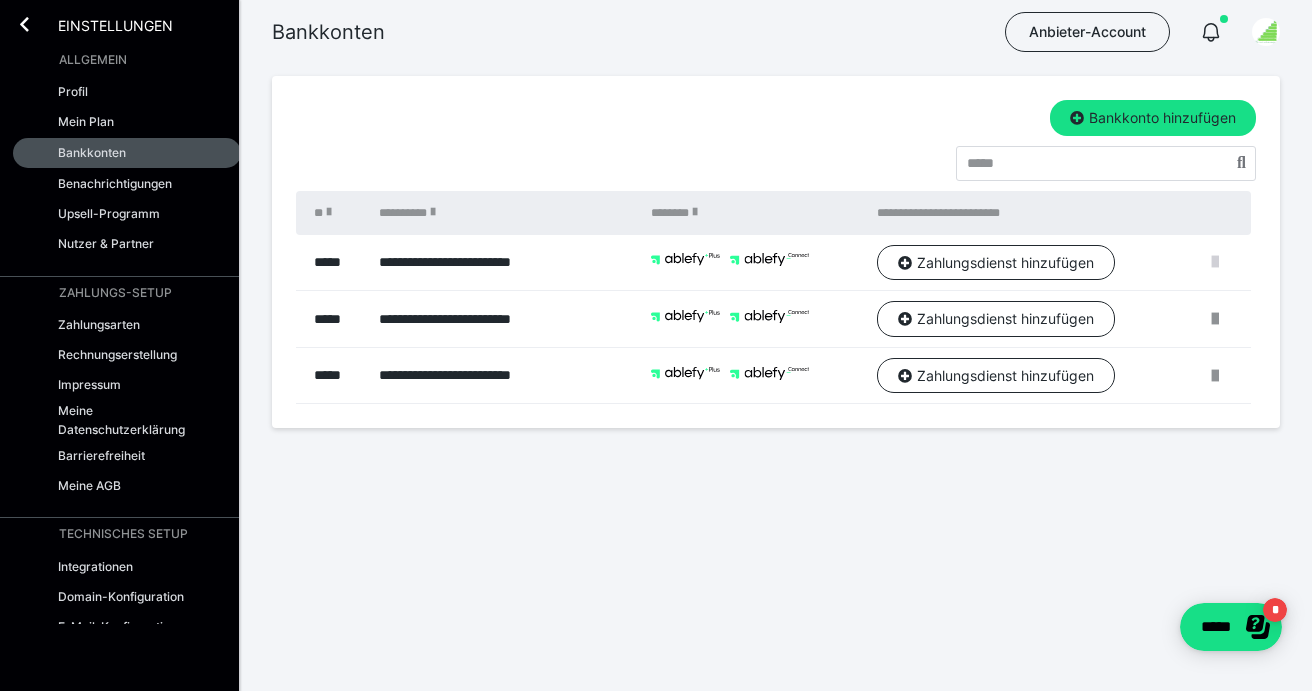 click at bounding box center [1215, 262] 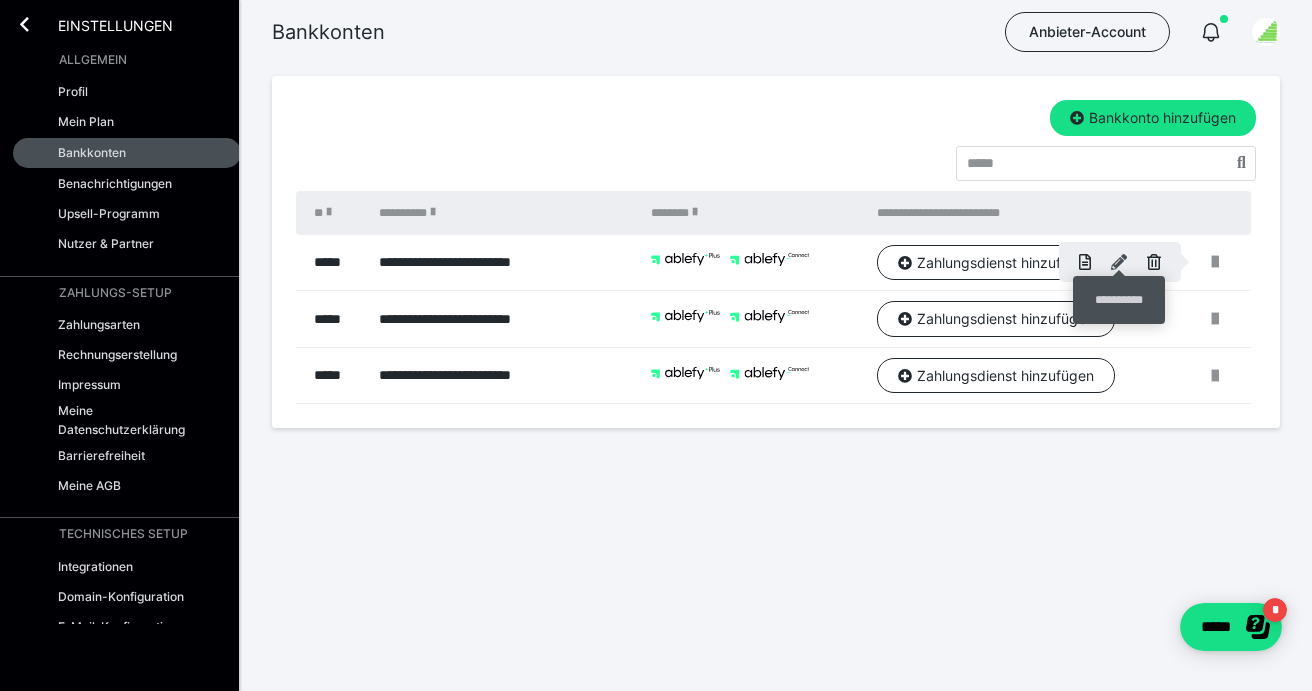 click at bounding box center [1119, 262] 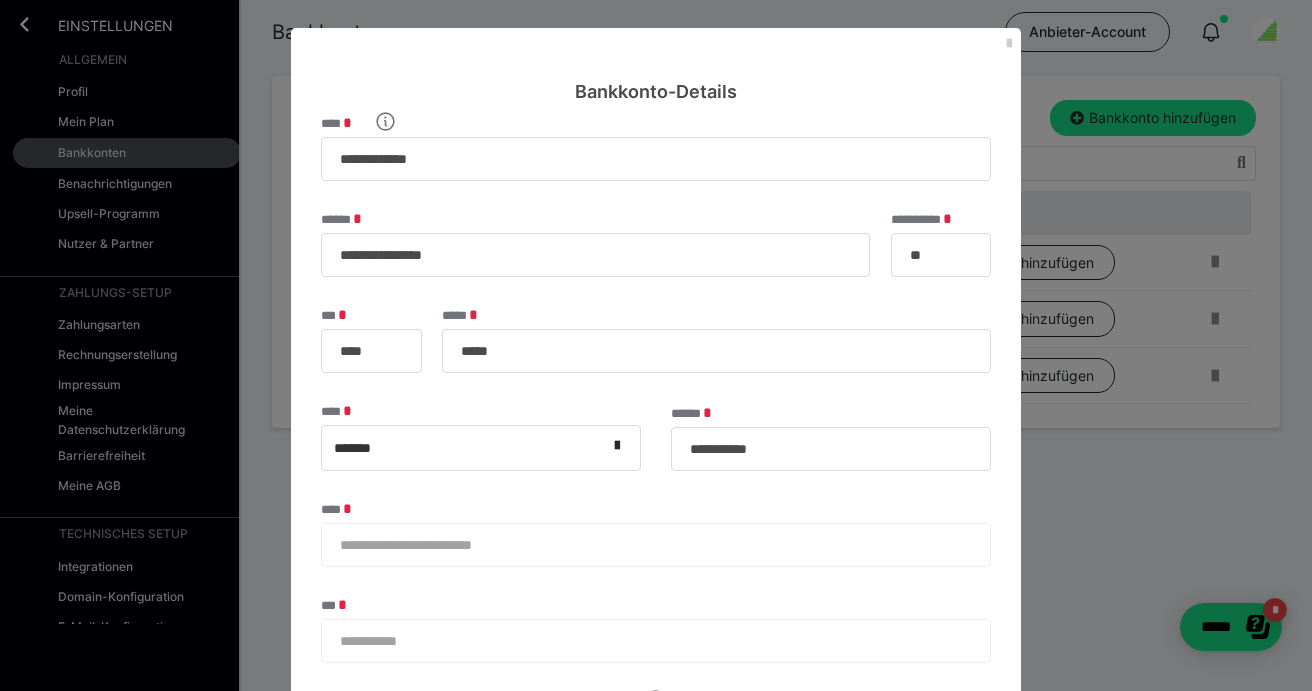 scroll, scrollTop: 0, scrollLeft: 0, axis: both 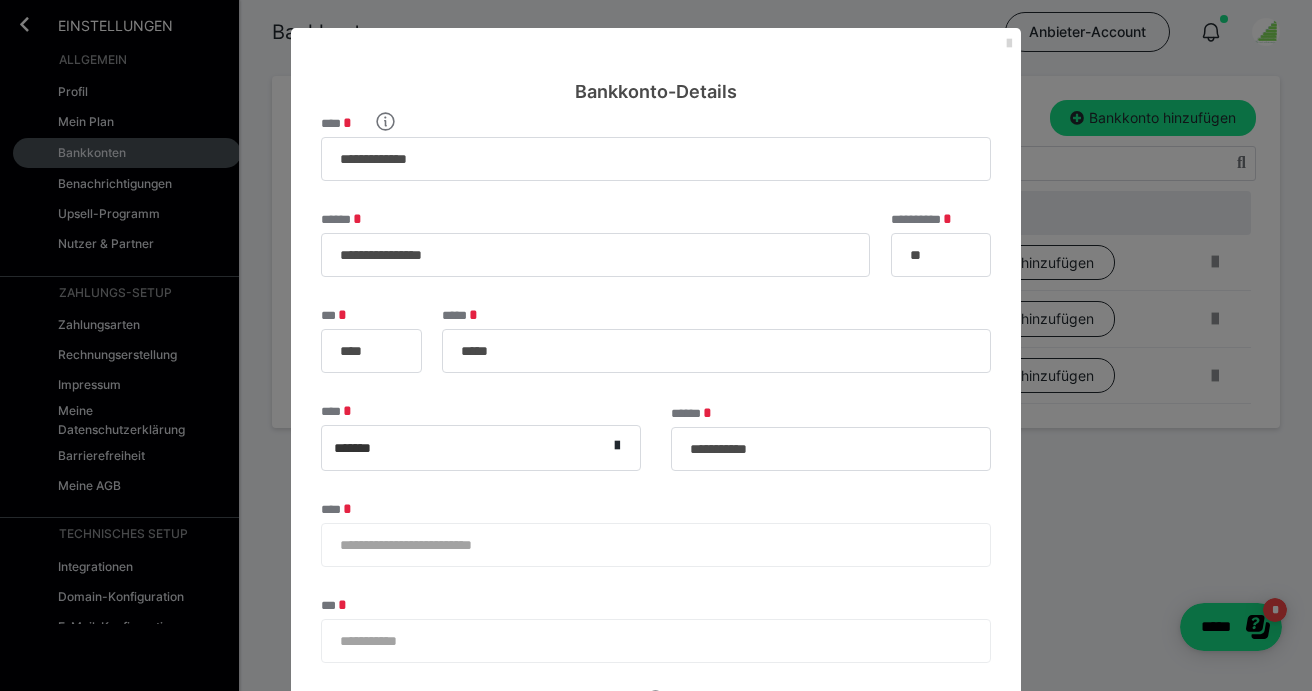 click at bounding box center (1009, 44) 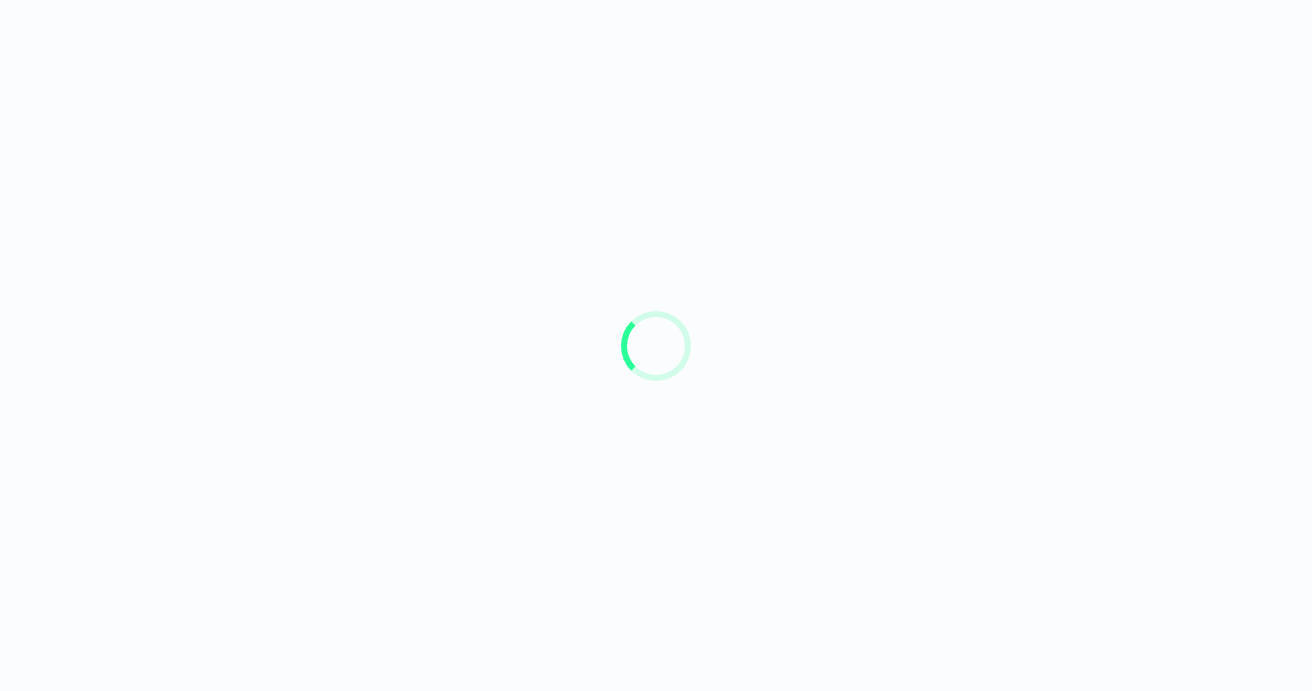 scroll, scrollTop: 0, scrollLeft: 0, axis: both 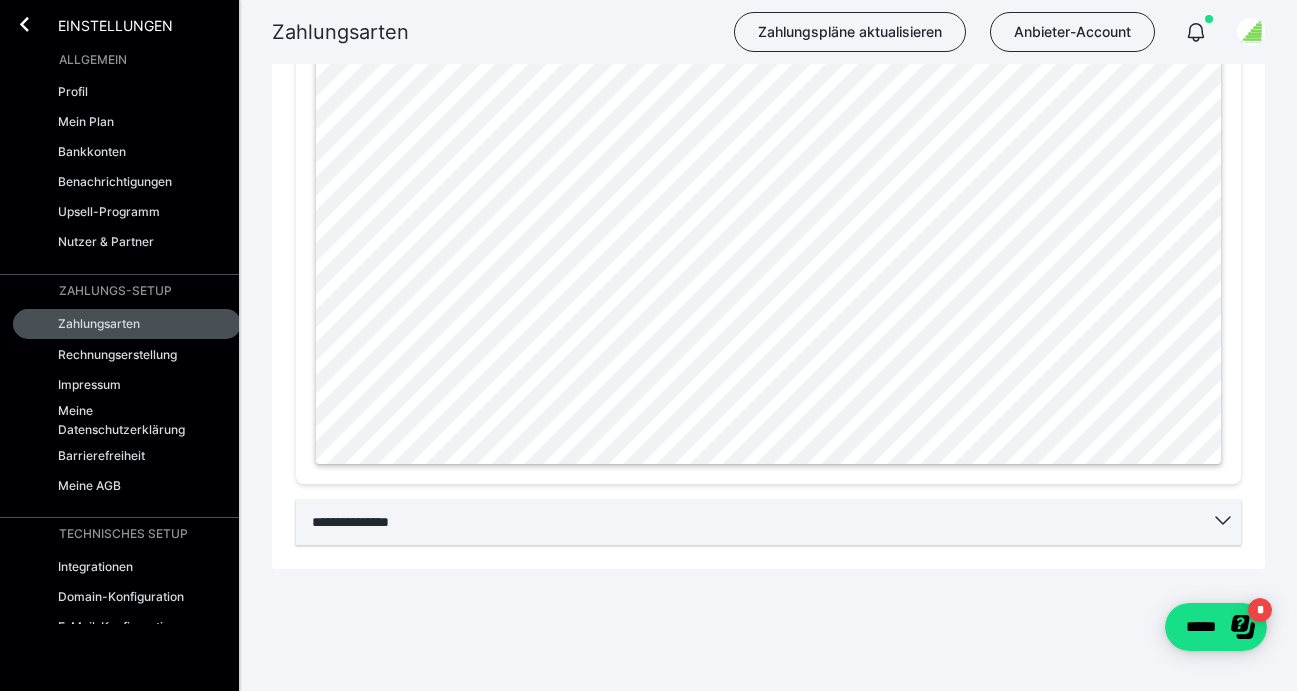 click 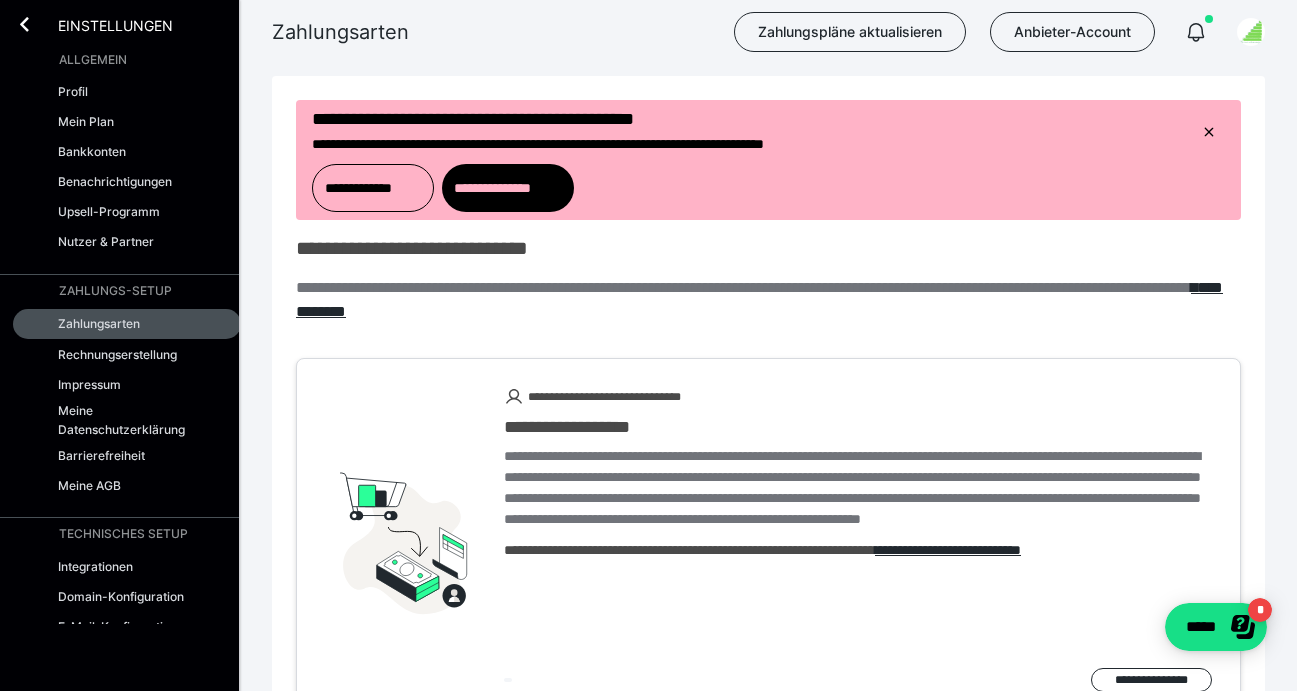 scroll, scrollTop: 0, scrollLeft: 0, axis: both 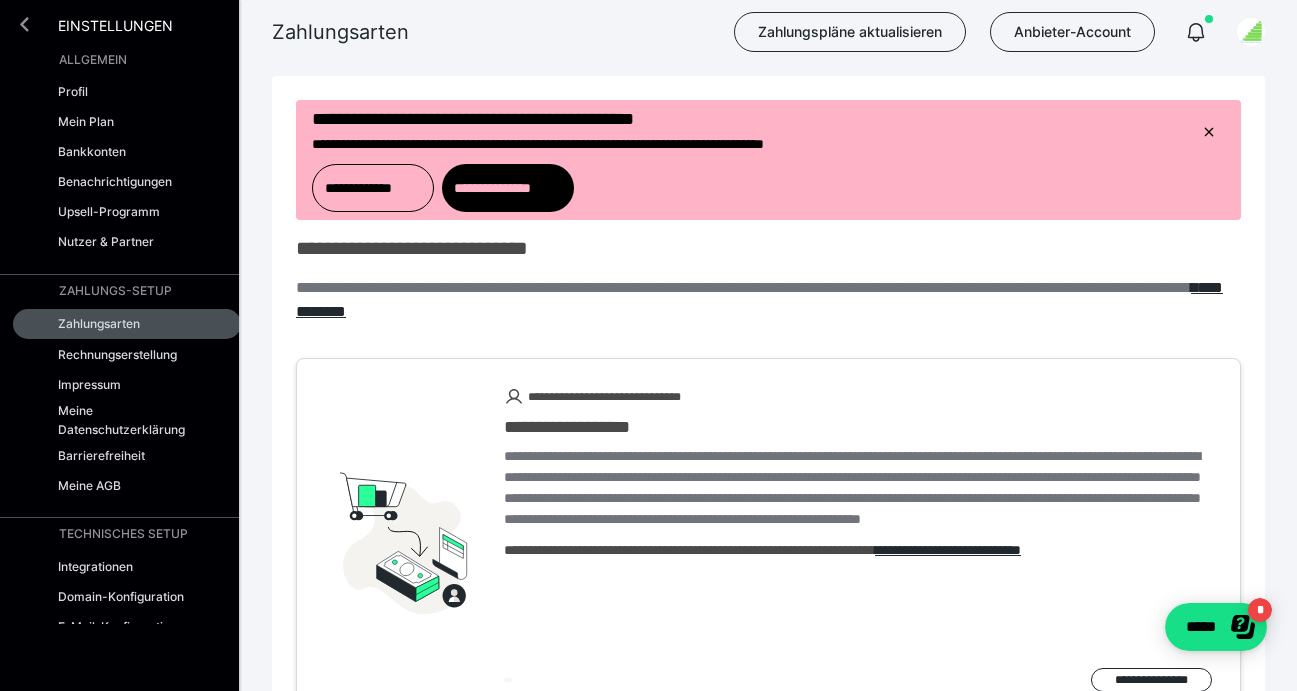 click at bounding box center (24, 24) 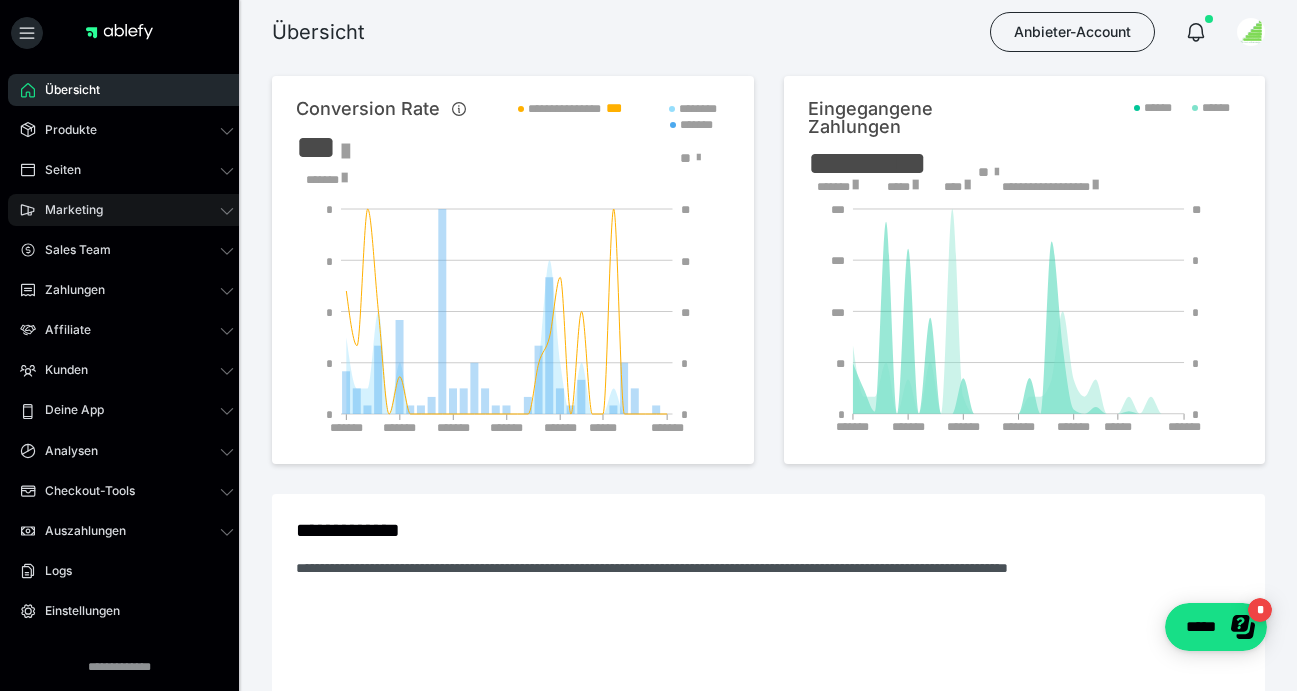 click on "Marketing" at bounding box center [127, 210] 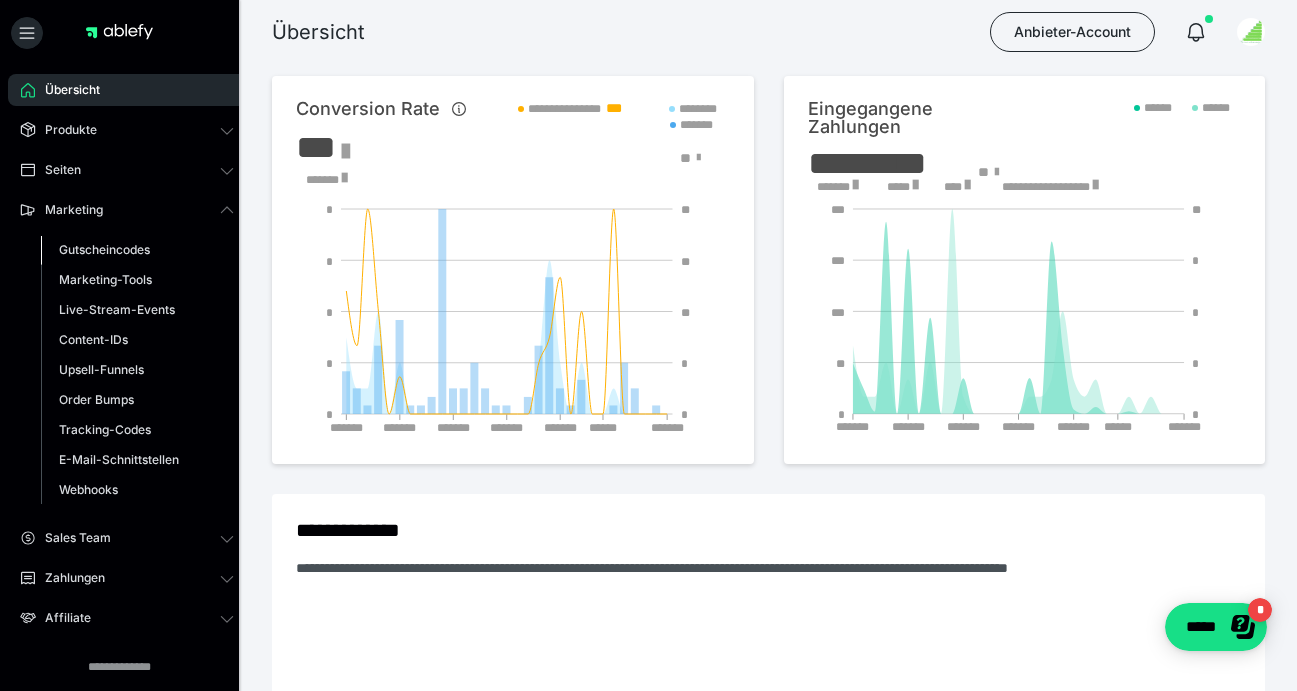 click on "Gutscheincodes" at bounding box center (104, 249) 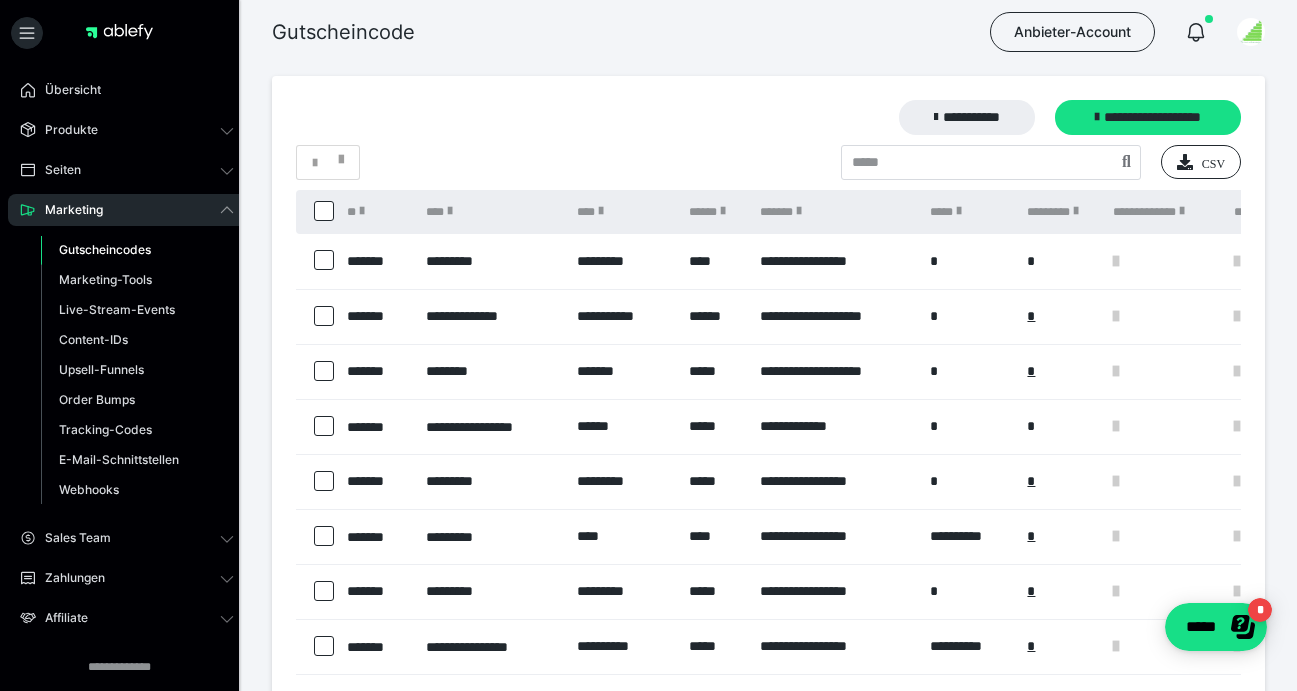 scroll, scrollTop: 0, scrollLeft: 0, axis: both 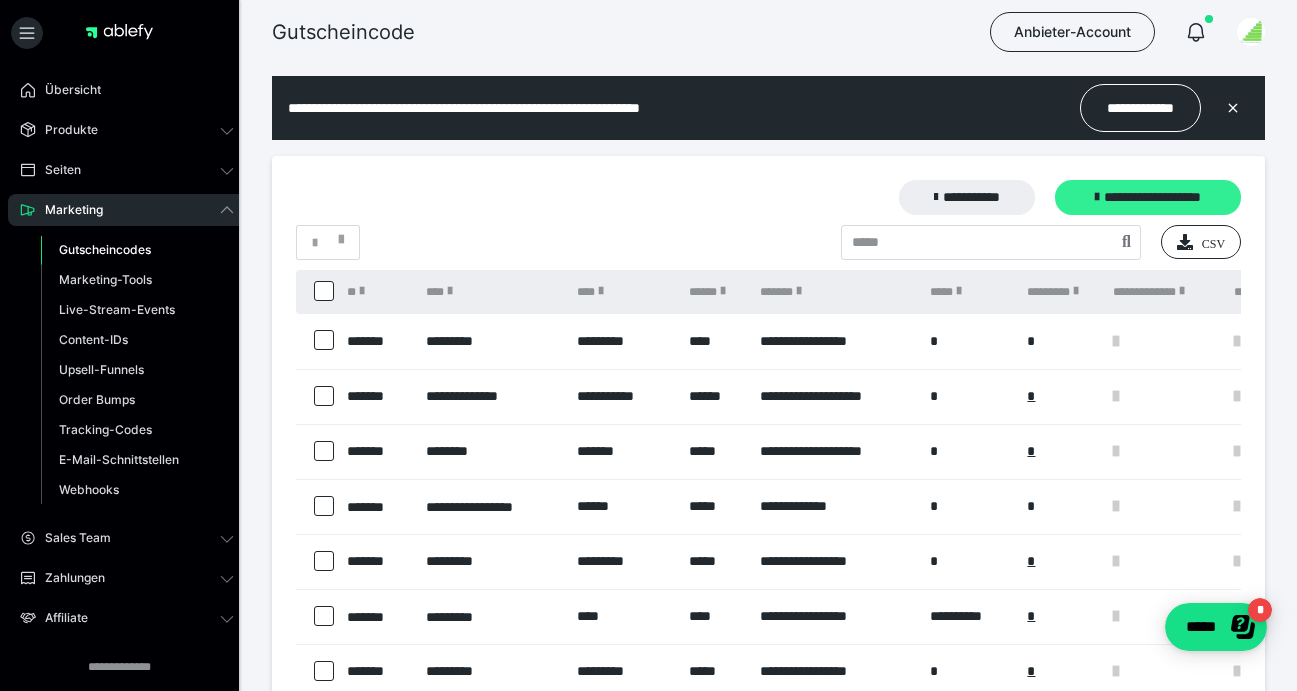 click at bounding box center (1097, 197) 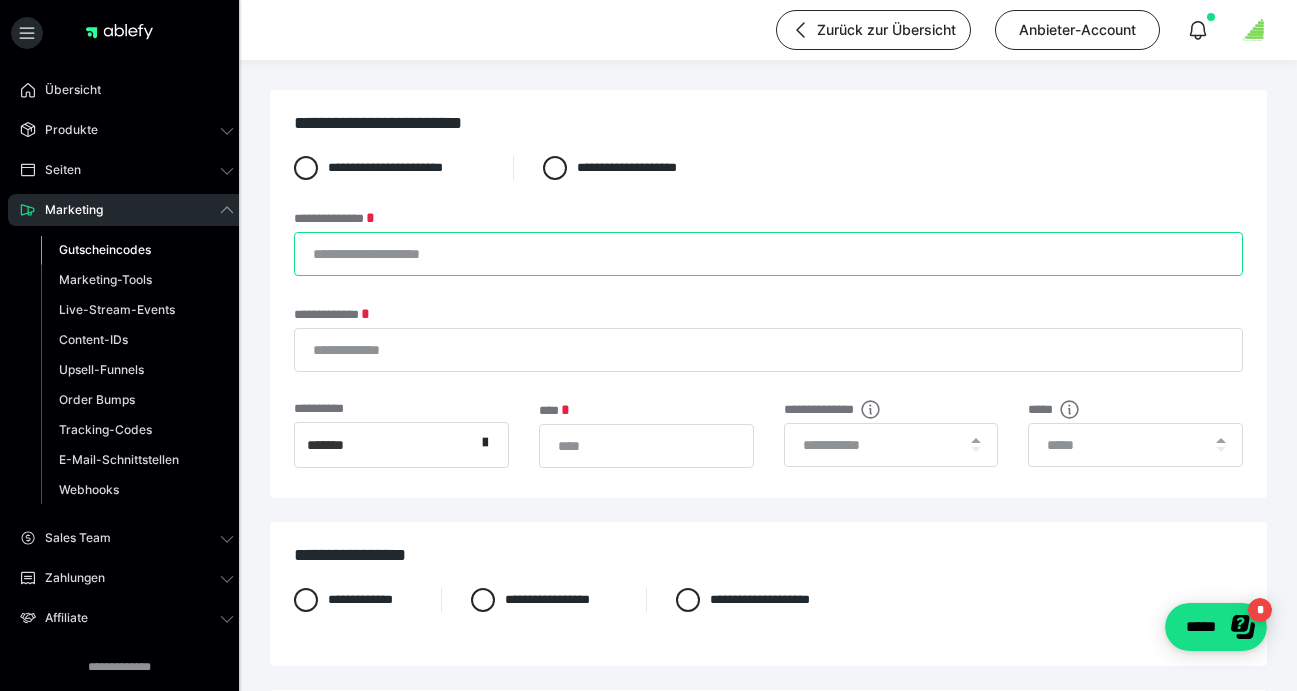 click on "**********" at bounding box center (768, 254) 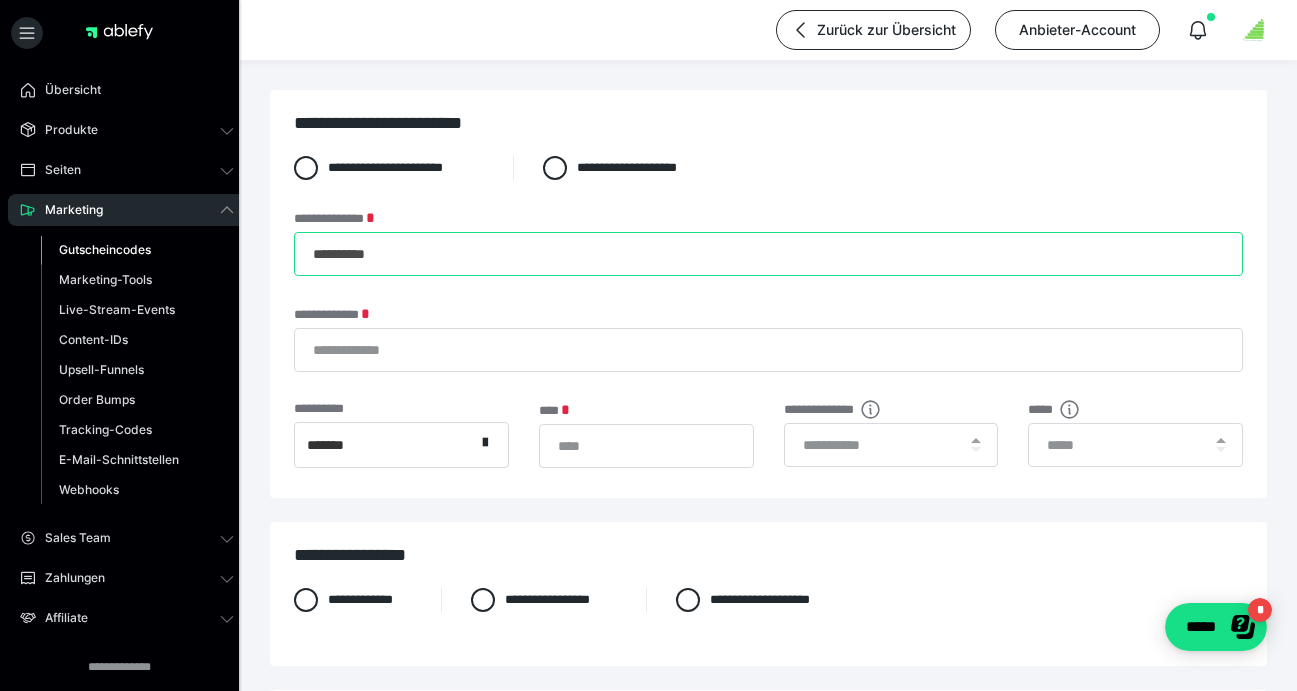 type on "**********" 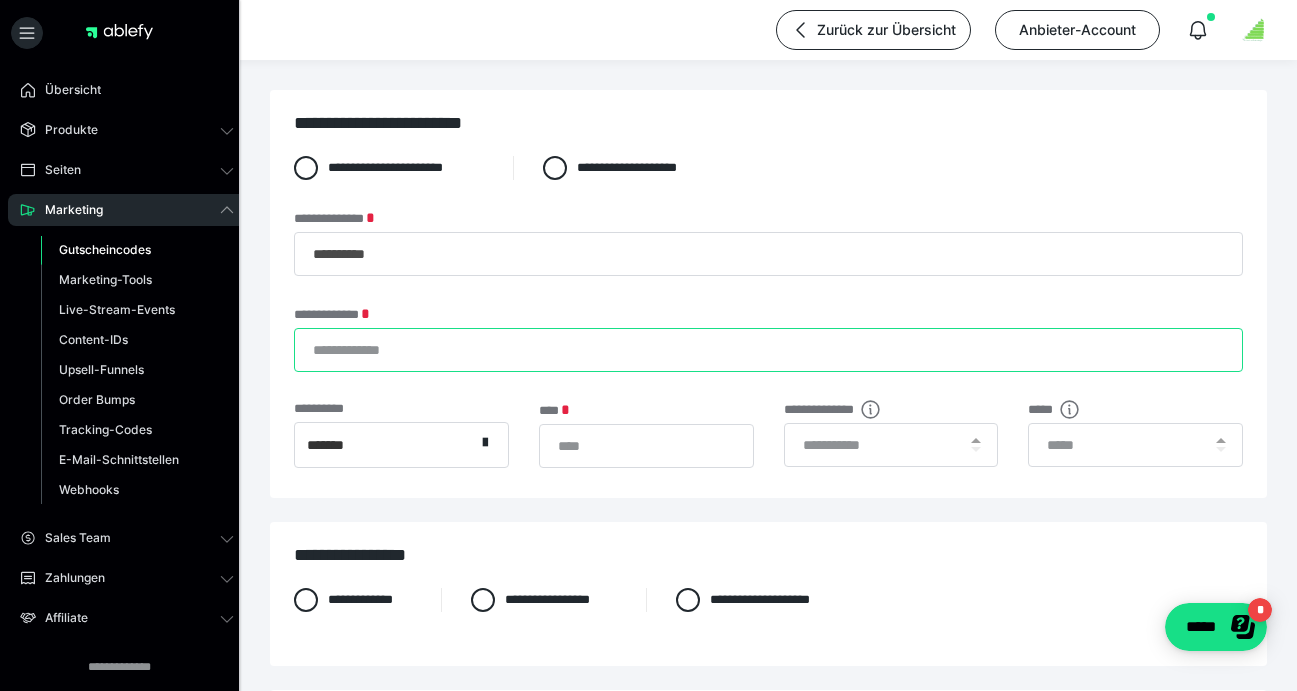 click on "**********" at bounding box center [768, 350] 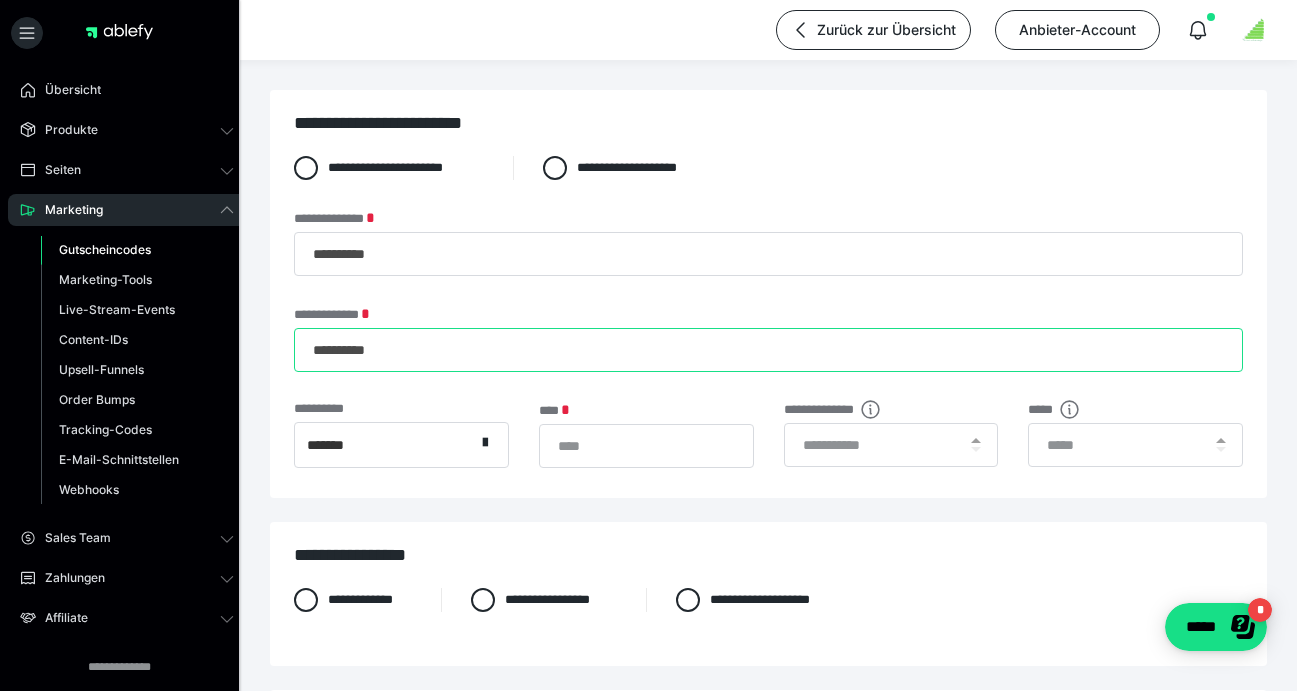type on "**********" 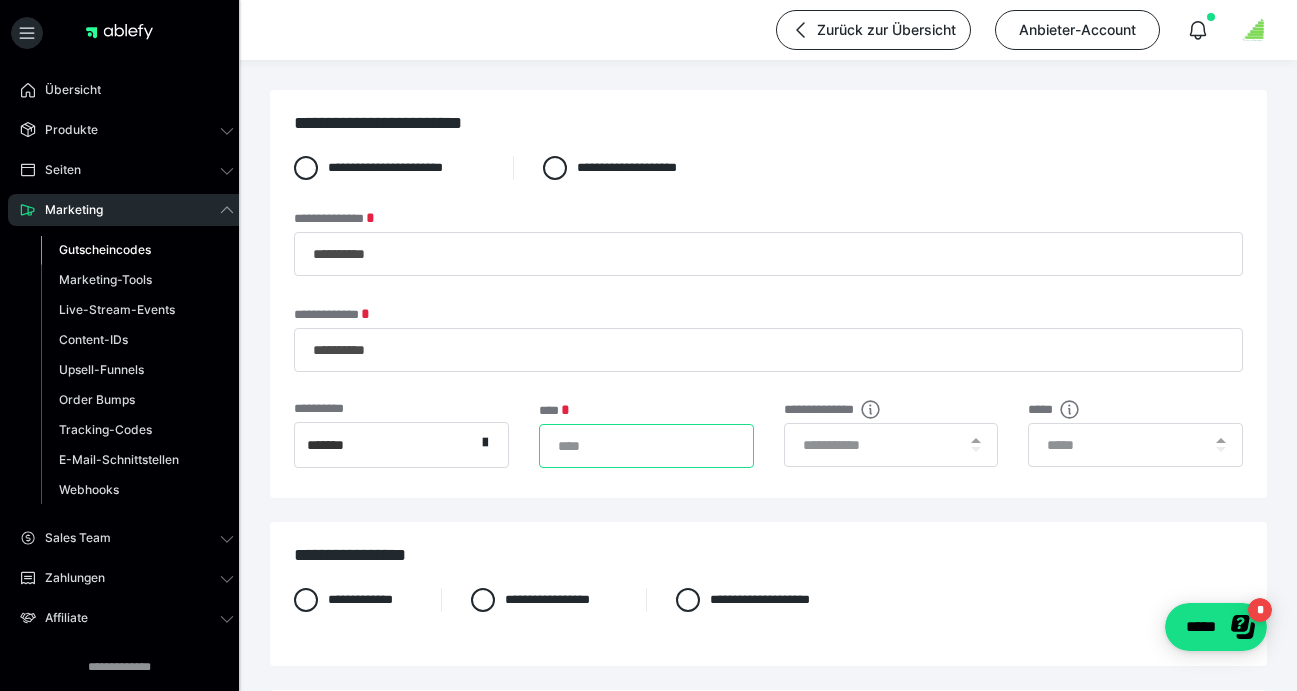 click on "*" at bounding box center (646, 446) 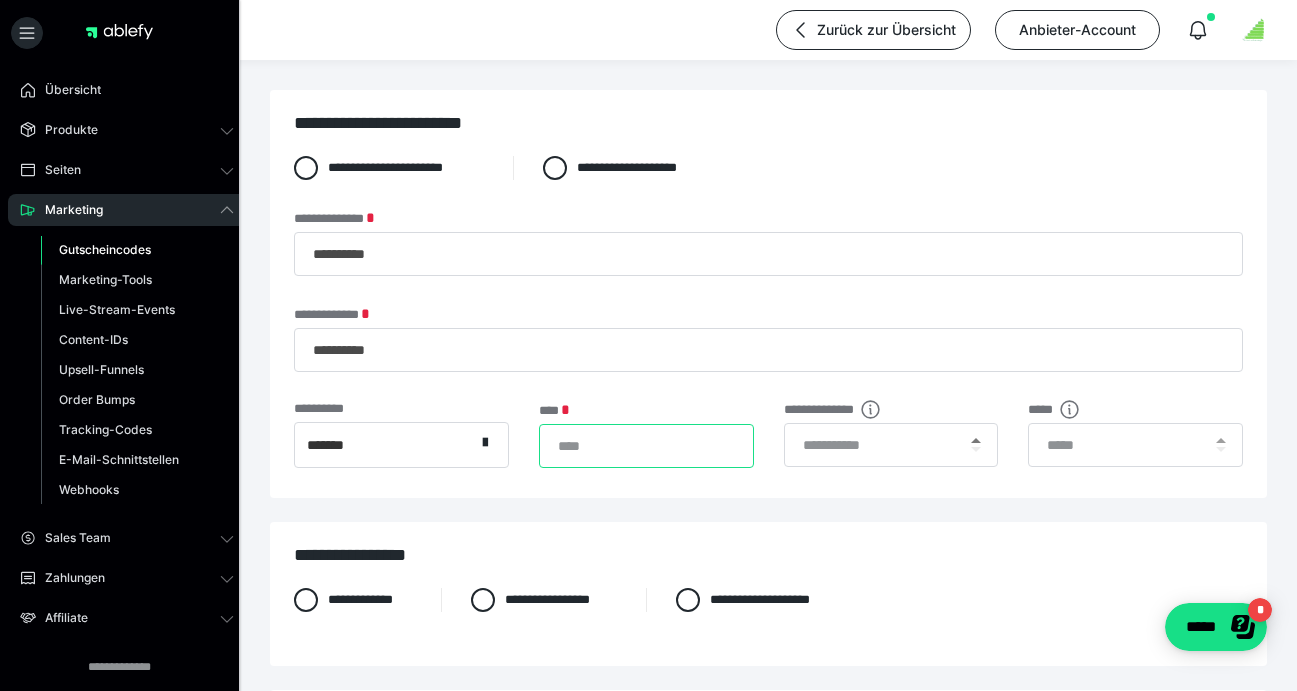 type on "***" 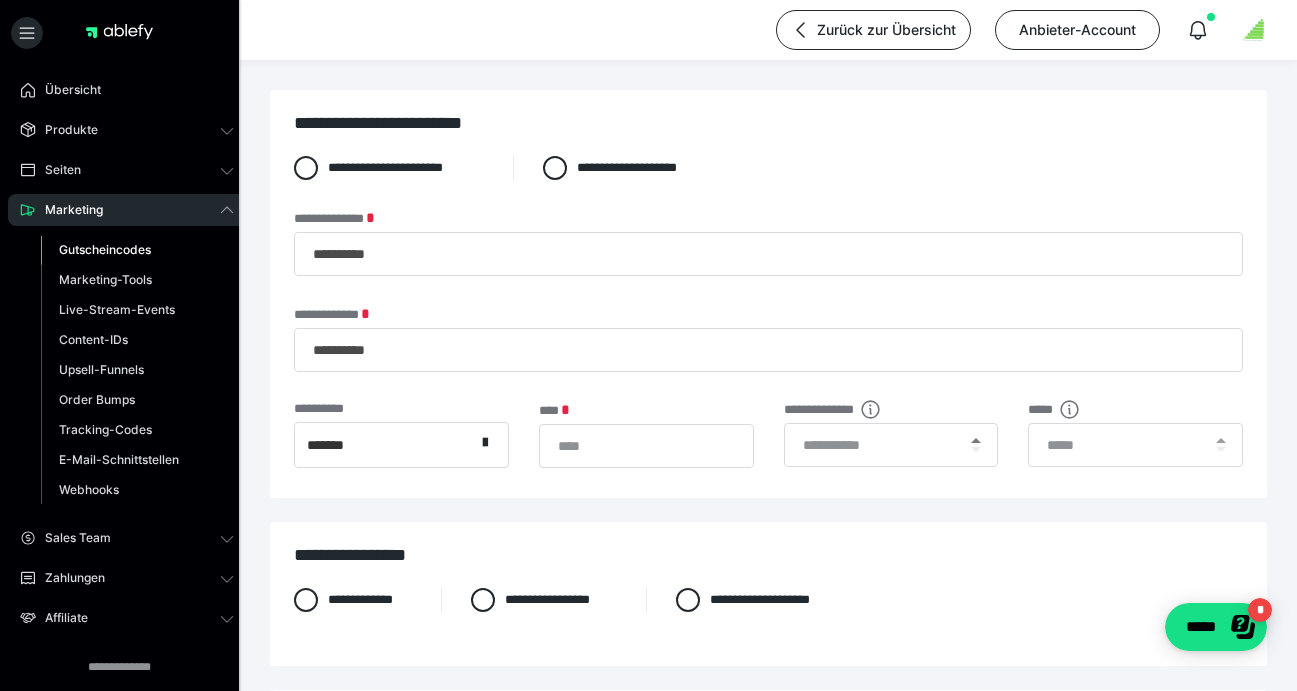 click at bounding box center (976, 440) 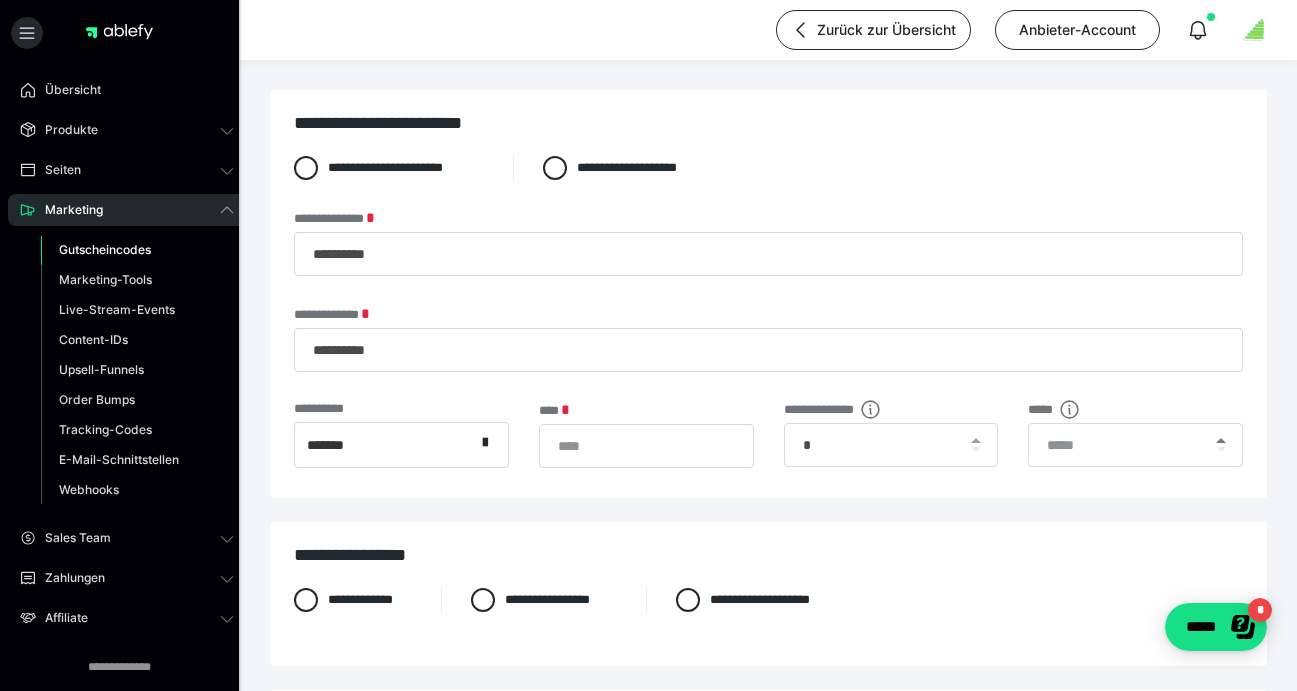click at bounding box center [1221, 440] 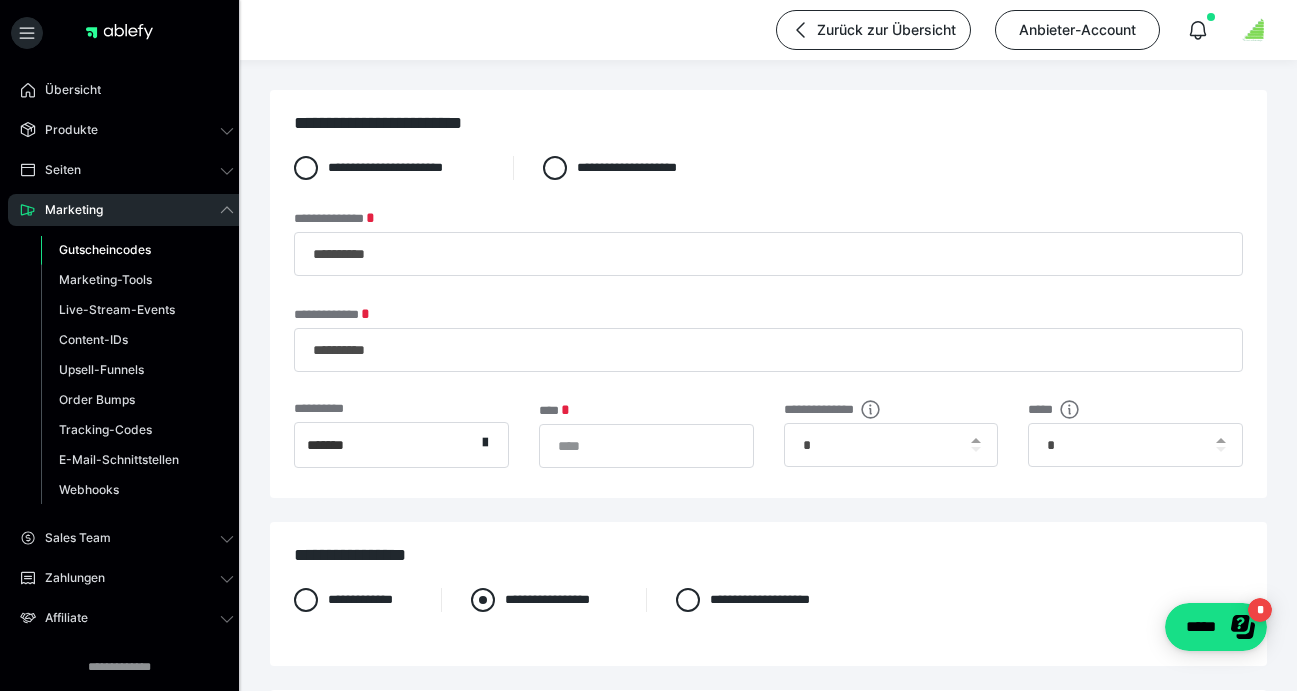 click at bounding box center (483, 600) 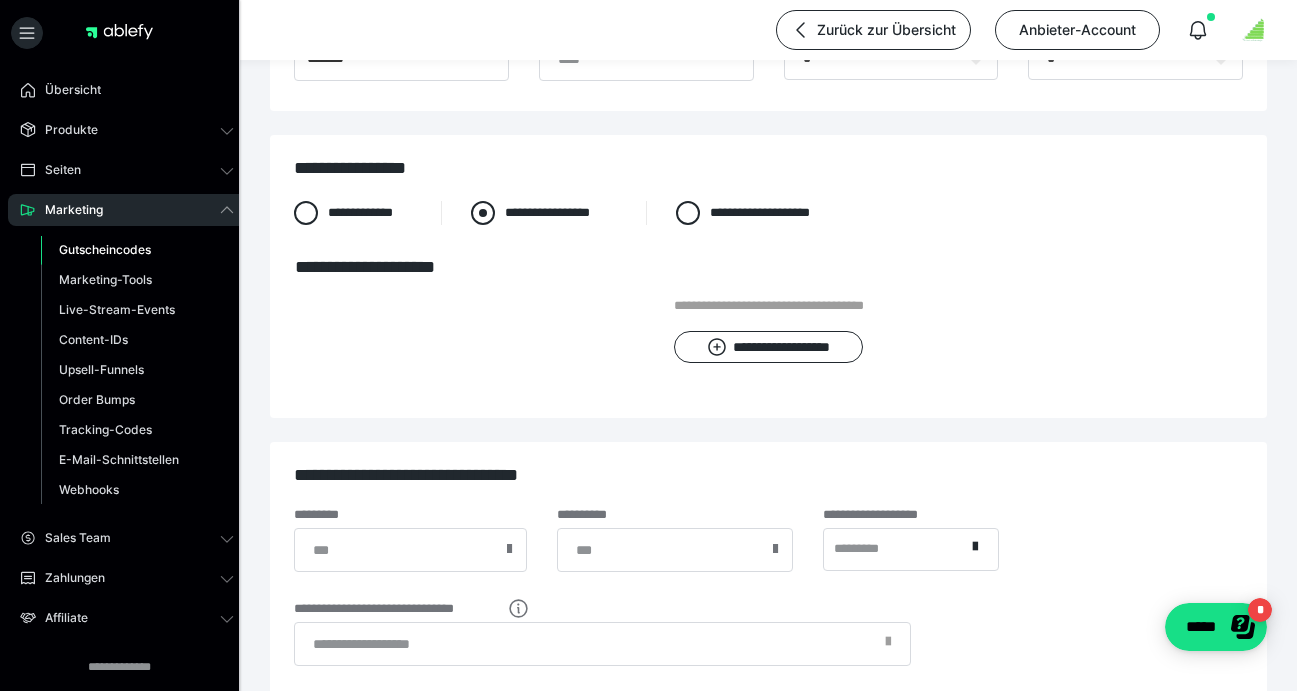 scroll, scrollTop: 375, scrollLeft: 0, axis: vertical 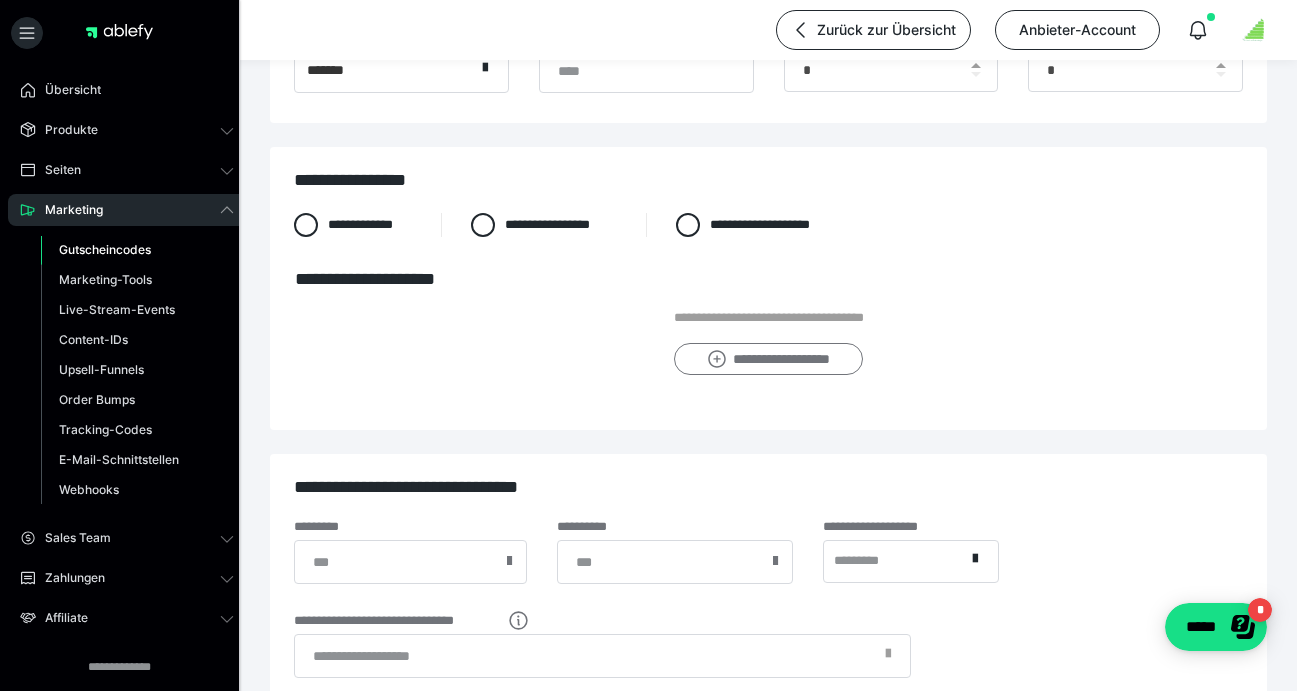 click on "**********" at bounding box center (768, 359) 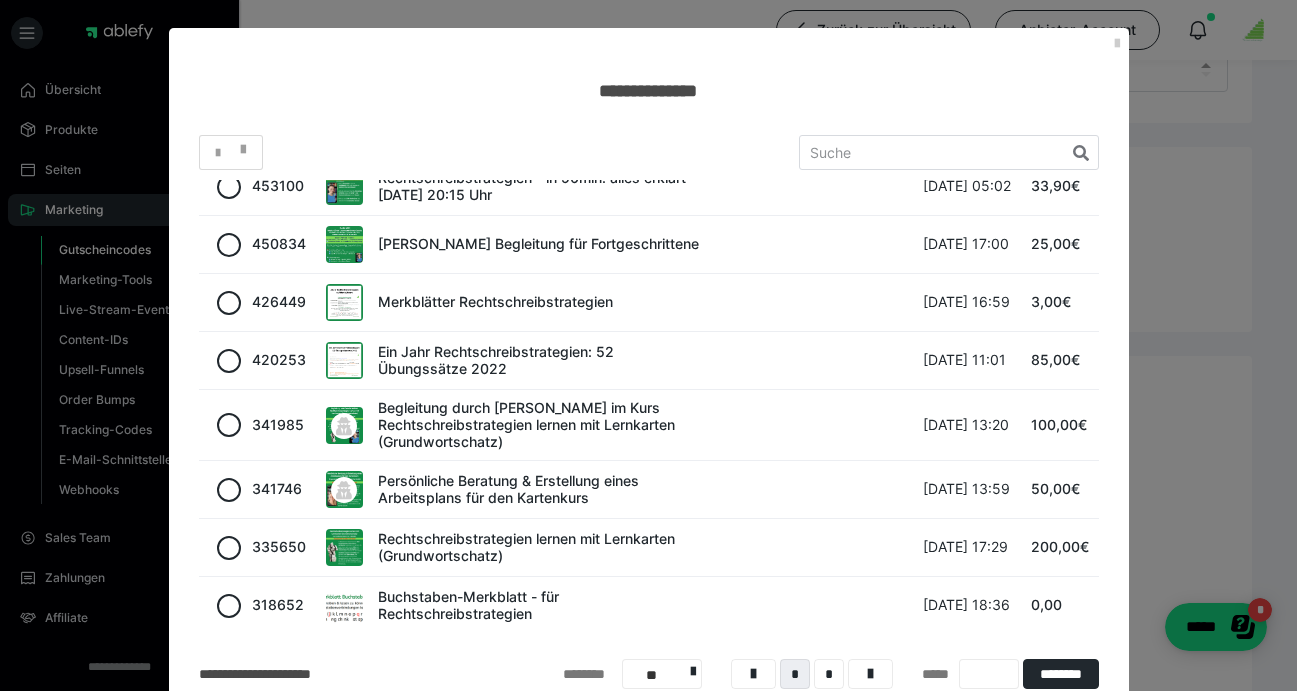 scroll, scrollTop: 77, scrollLeft: 0, axis: vertical 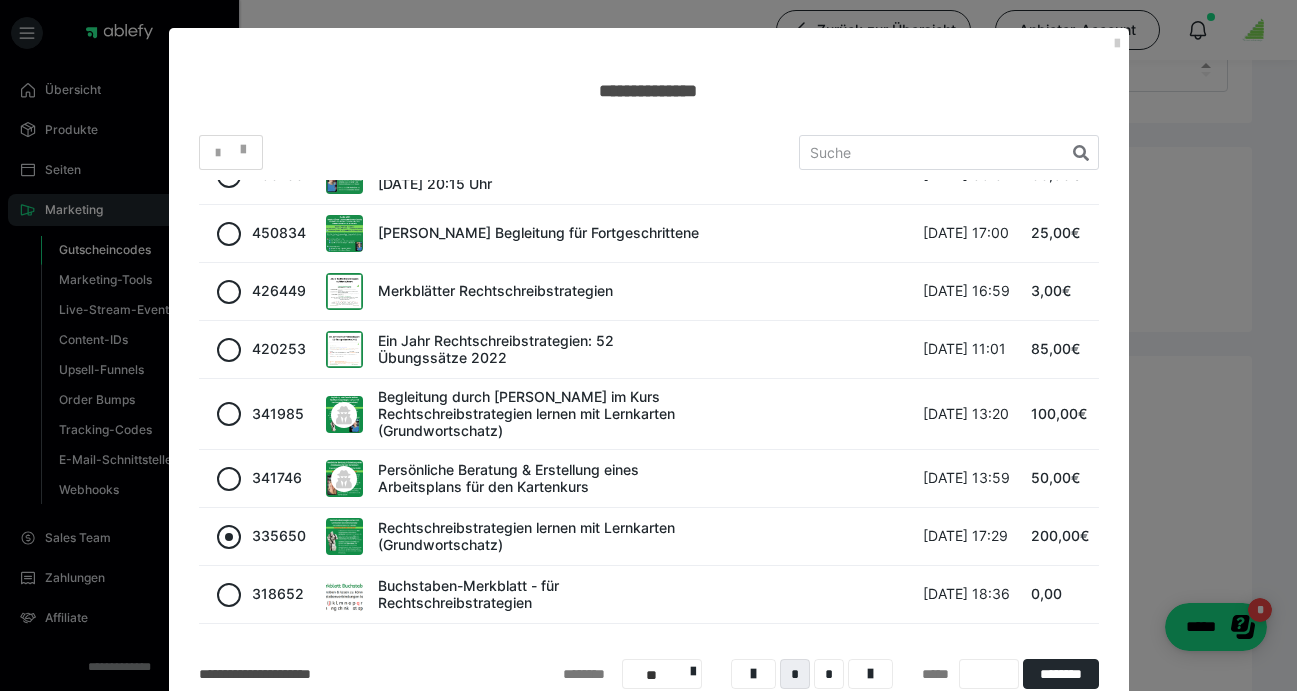 click at bounding box center [229, 537] 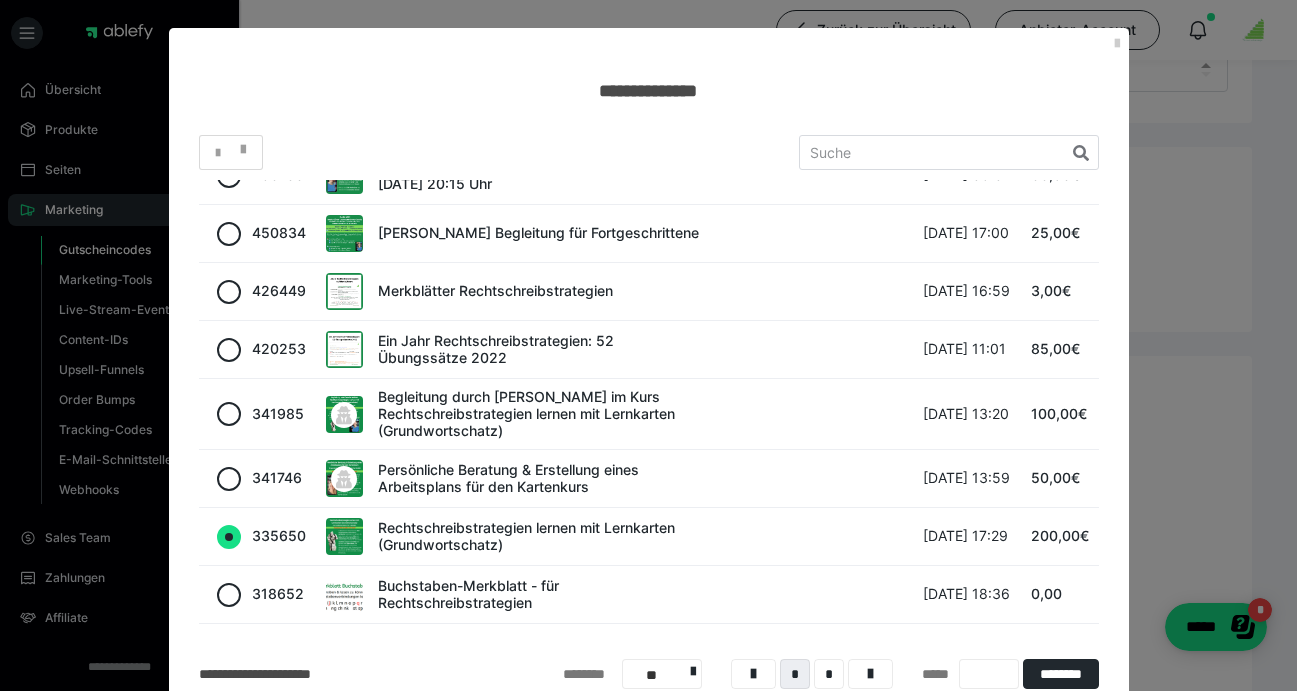 radio on "true" 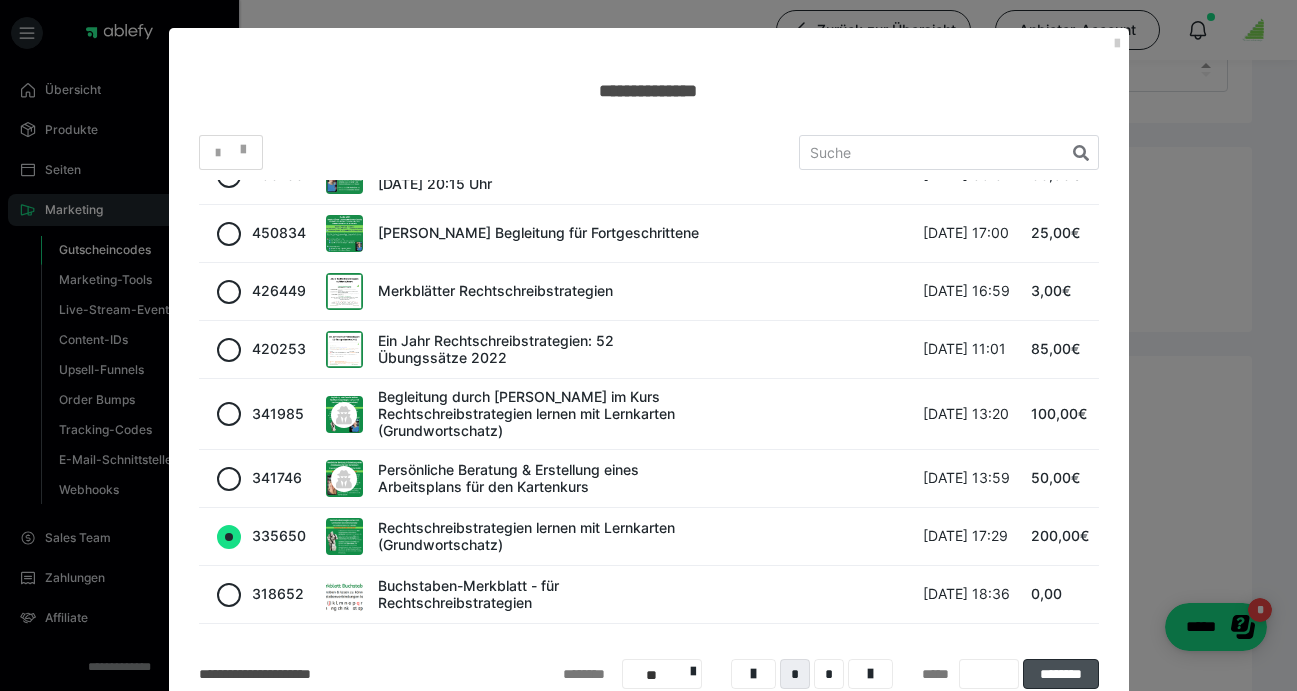 click on "********" at bounding box center [1060, 674] 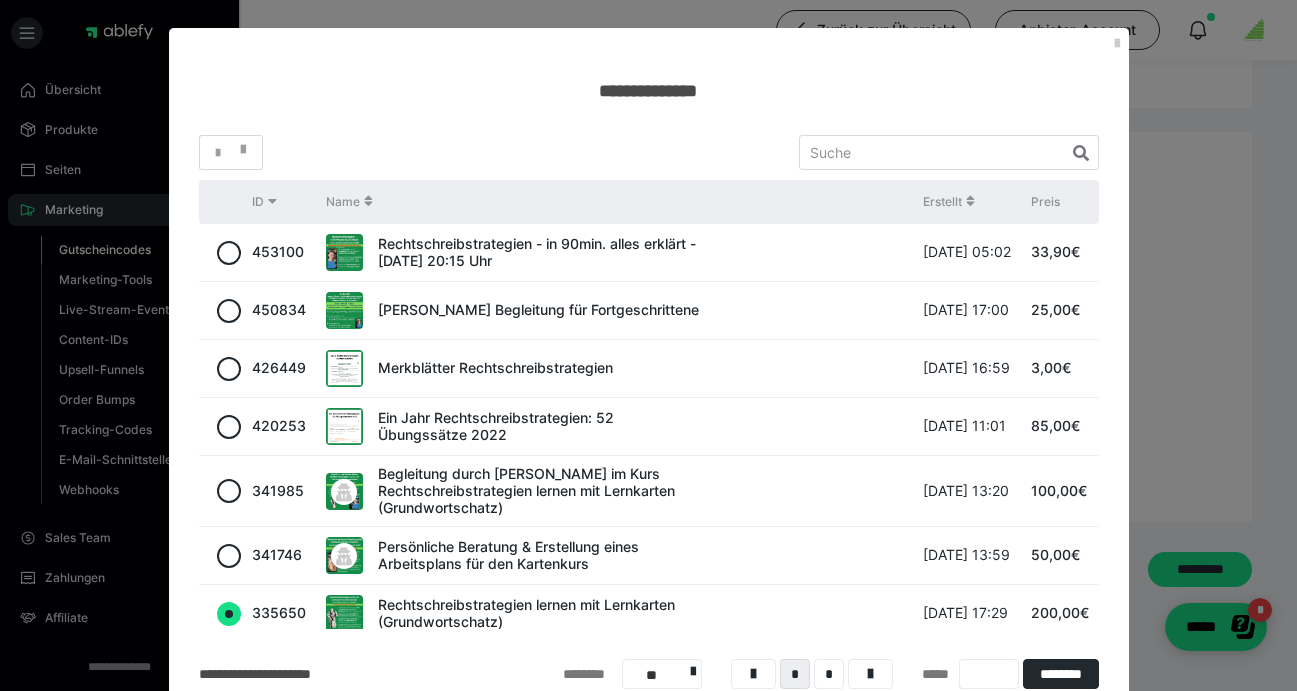 scroll, scrollTop: 599, scrollLeft: 0, axis: vertical 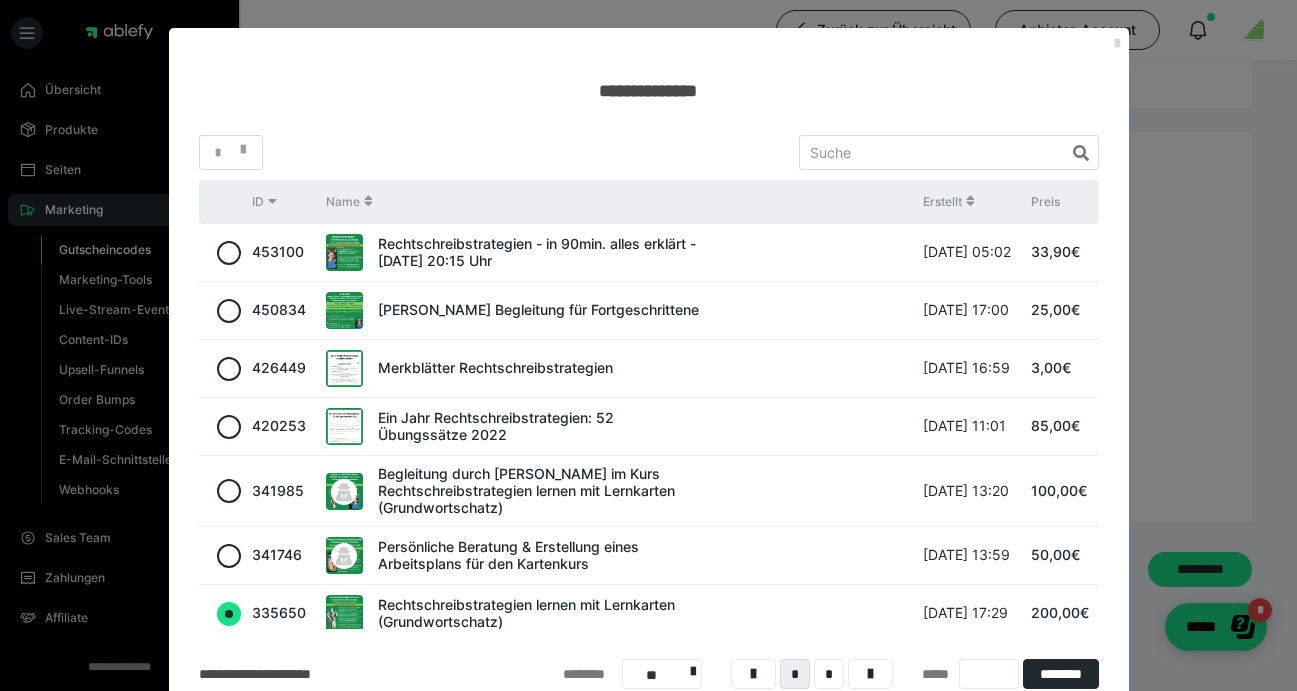 click at bounding box center (1117, 44) 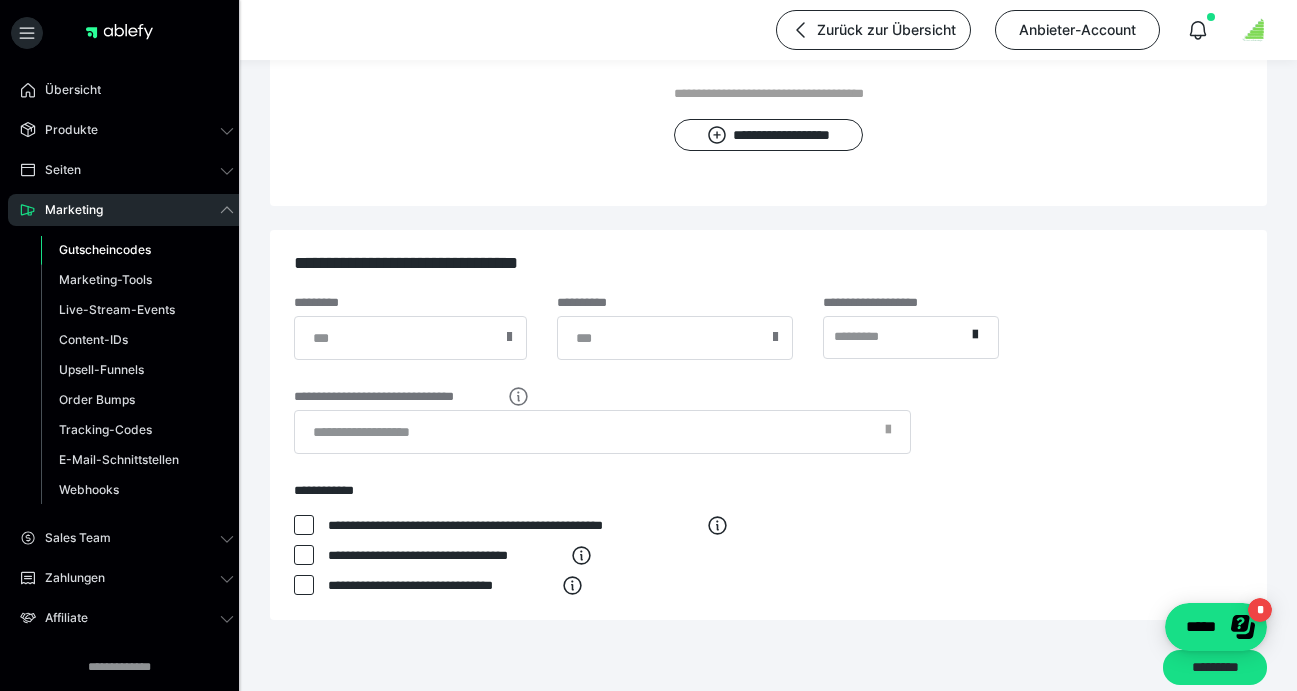 click at bounding box center (509, 337) 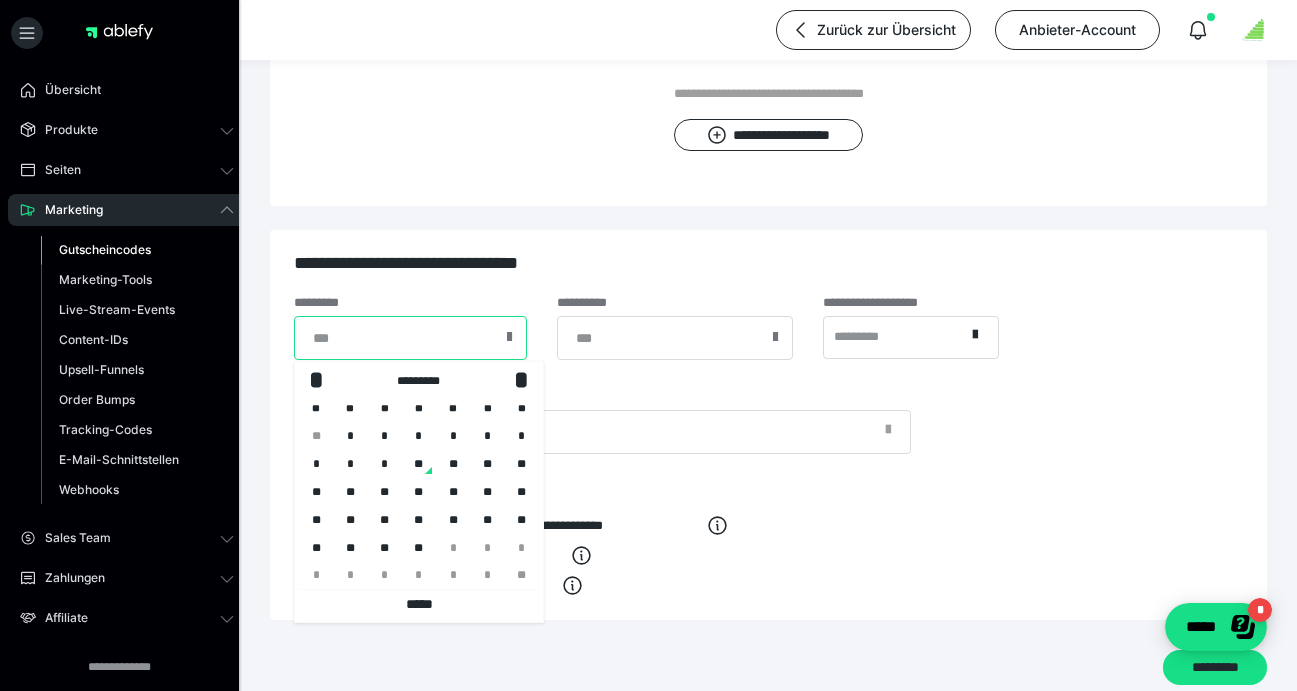 click at bounding box center [410, 338] 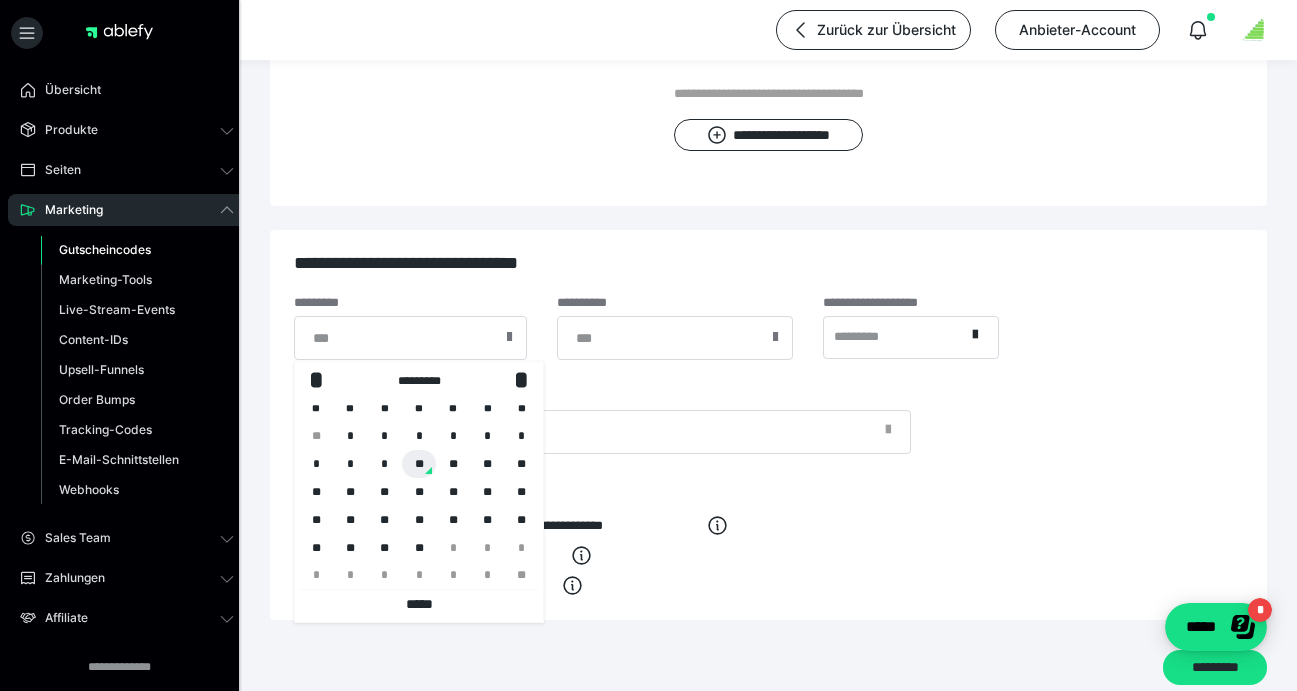 click on "**" at bounding box center [419, 464] 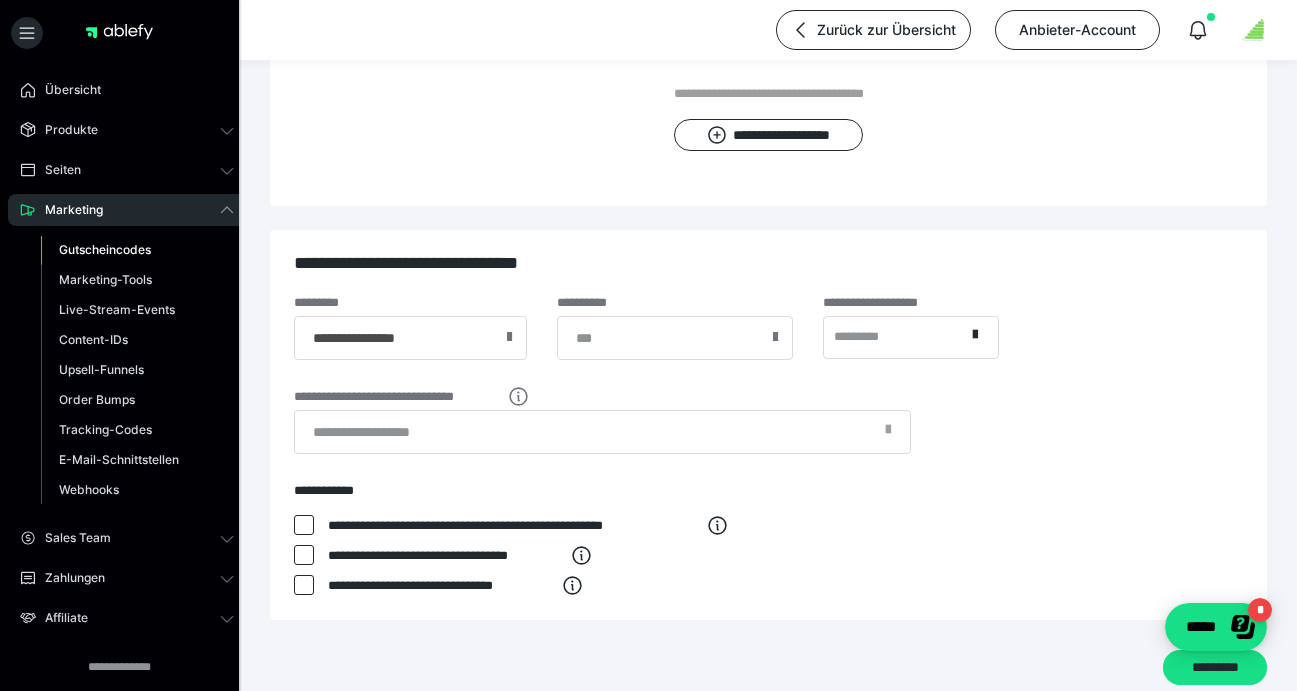 click at bounding box center [775, 337] 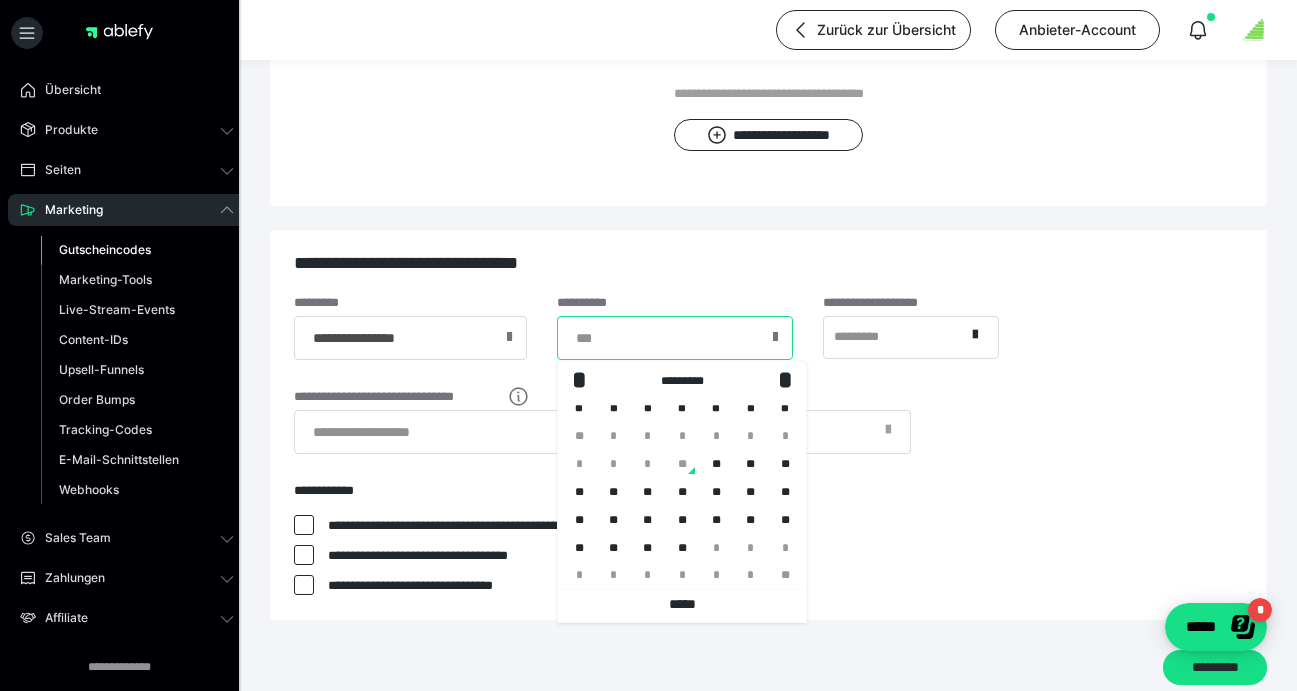 click at bounding box center (675, 338) 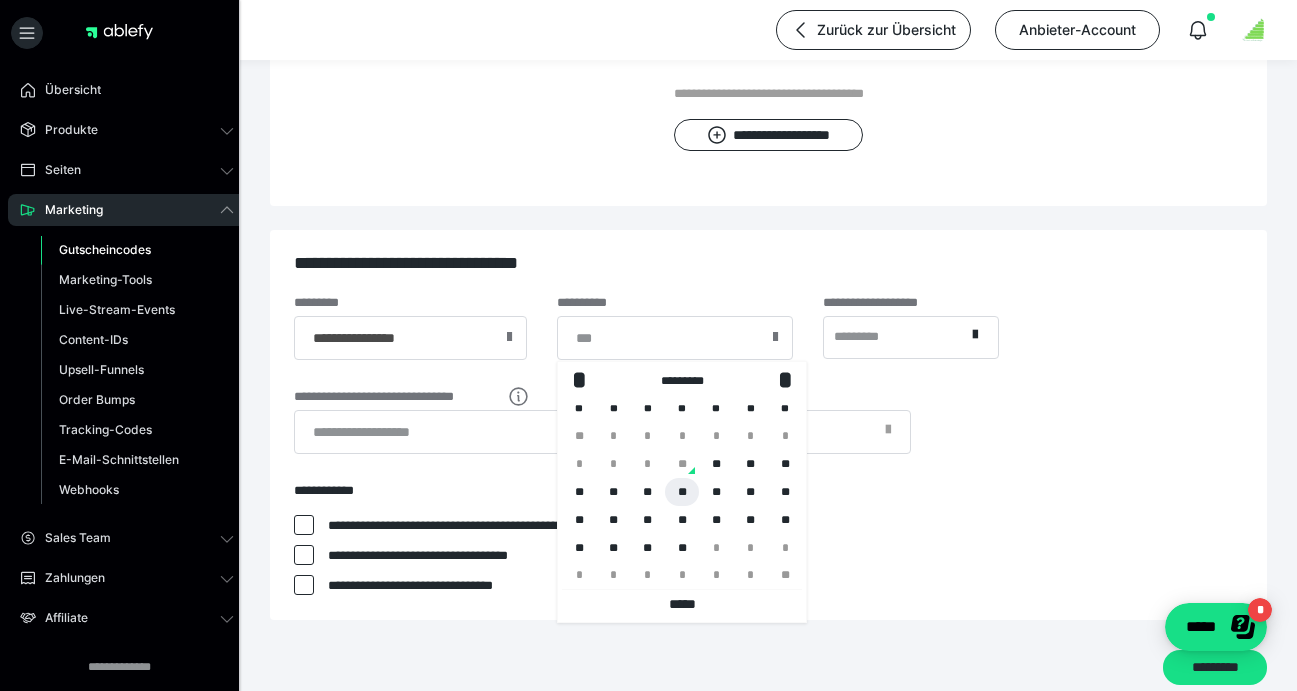 click on "**" at bounding box center (682, 492) 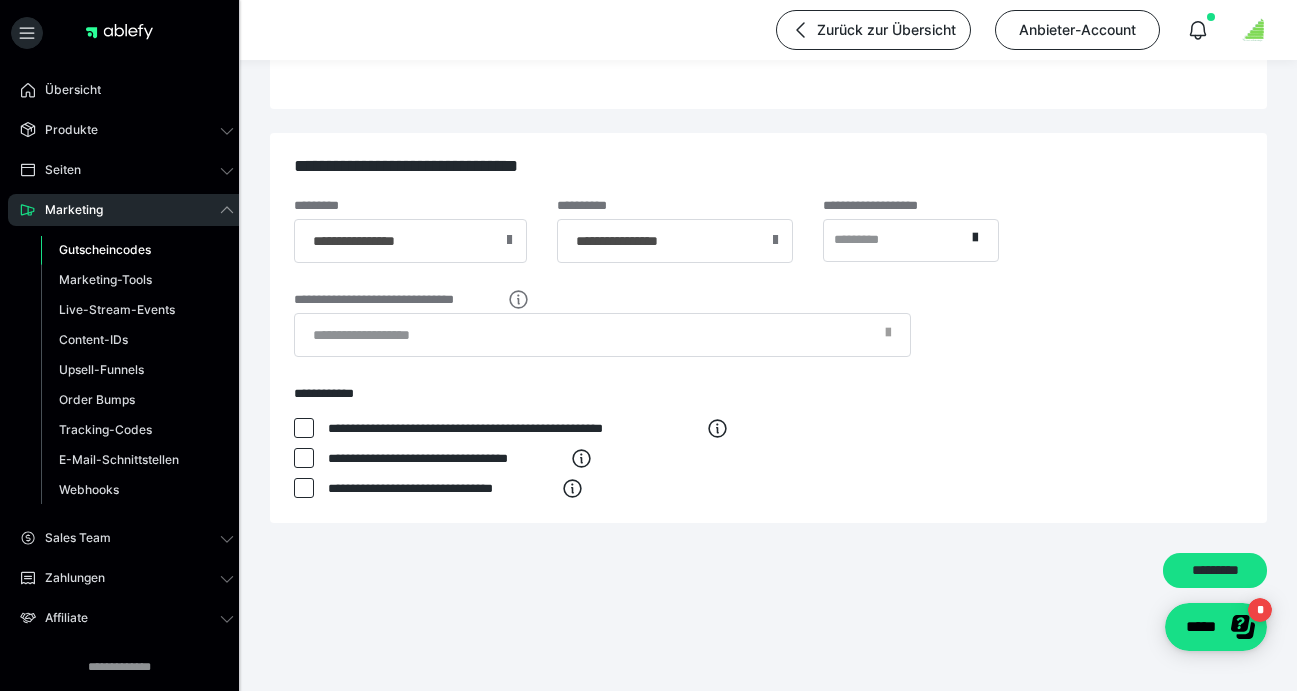 scroll, scrollTop: 696, scrollLeft: 0, axis: vertical 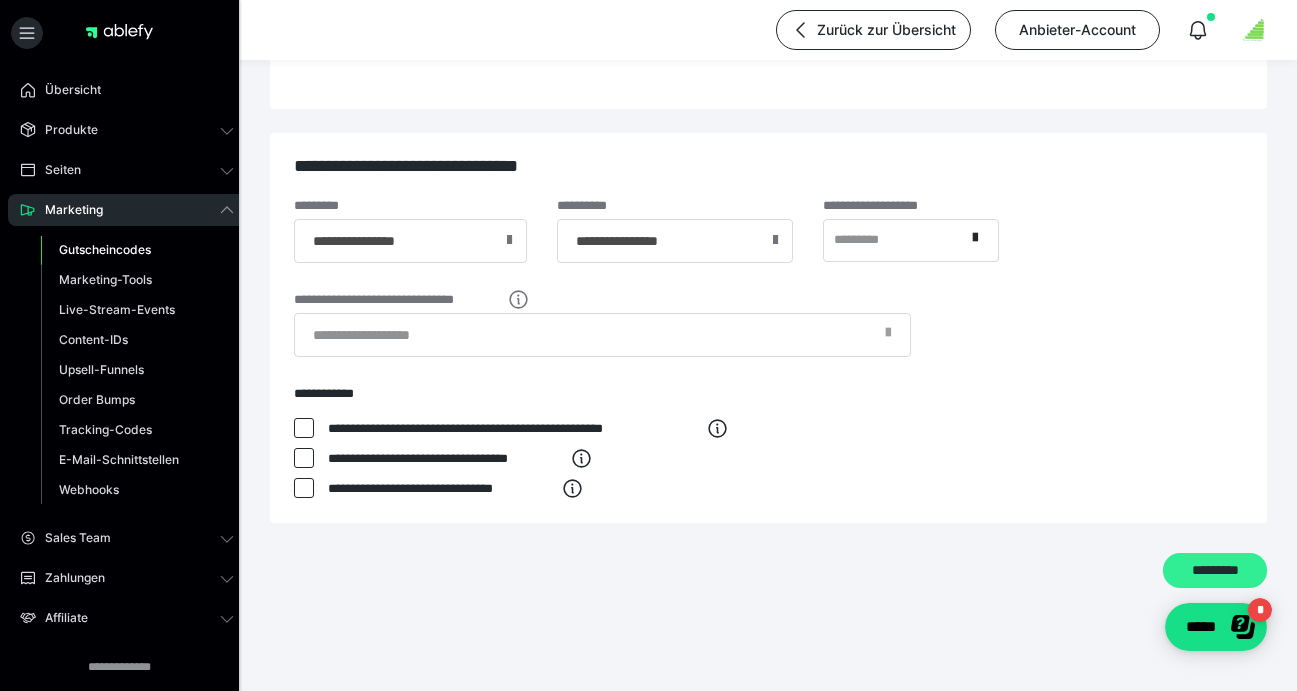 click on "*********" at bounding box center (1215, 570) 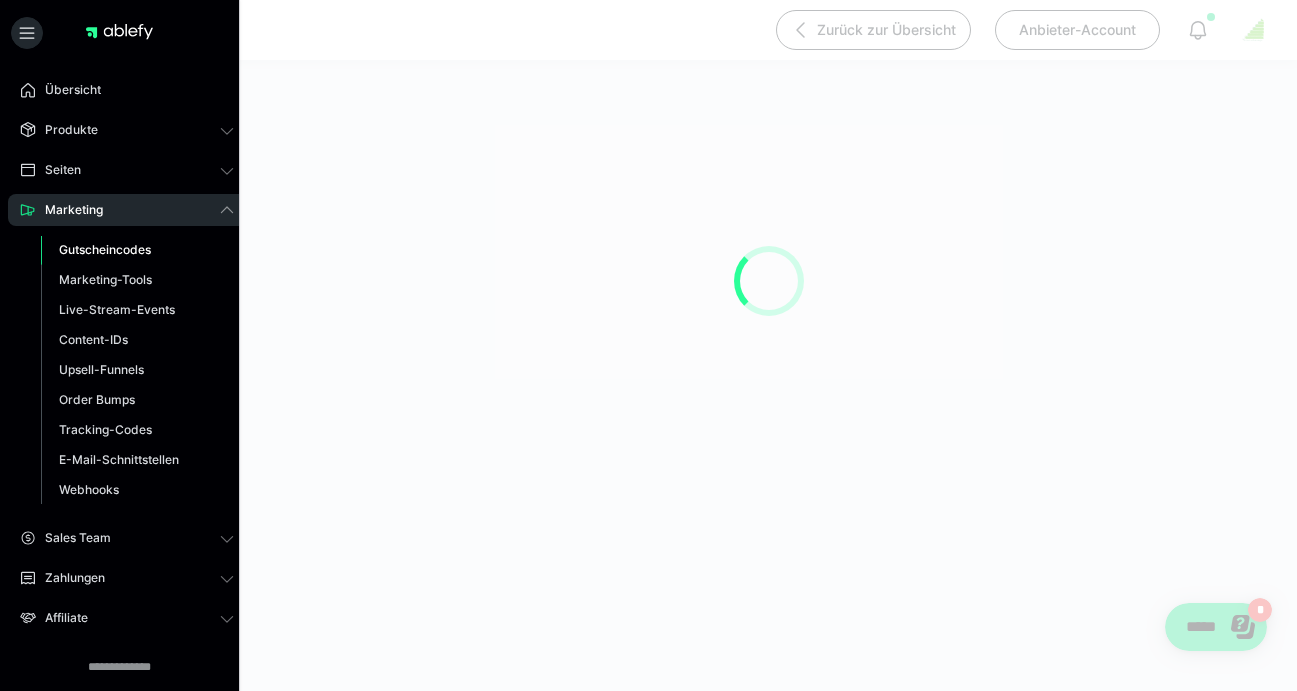 scroll, scrollTop: 190, scrollLeft: 0, axis: vertical 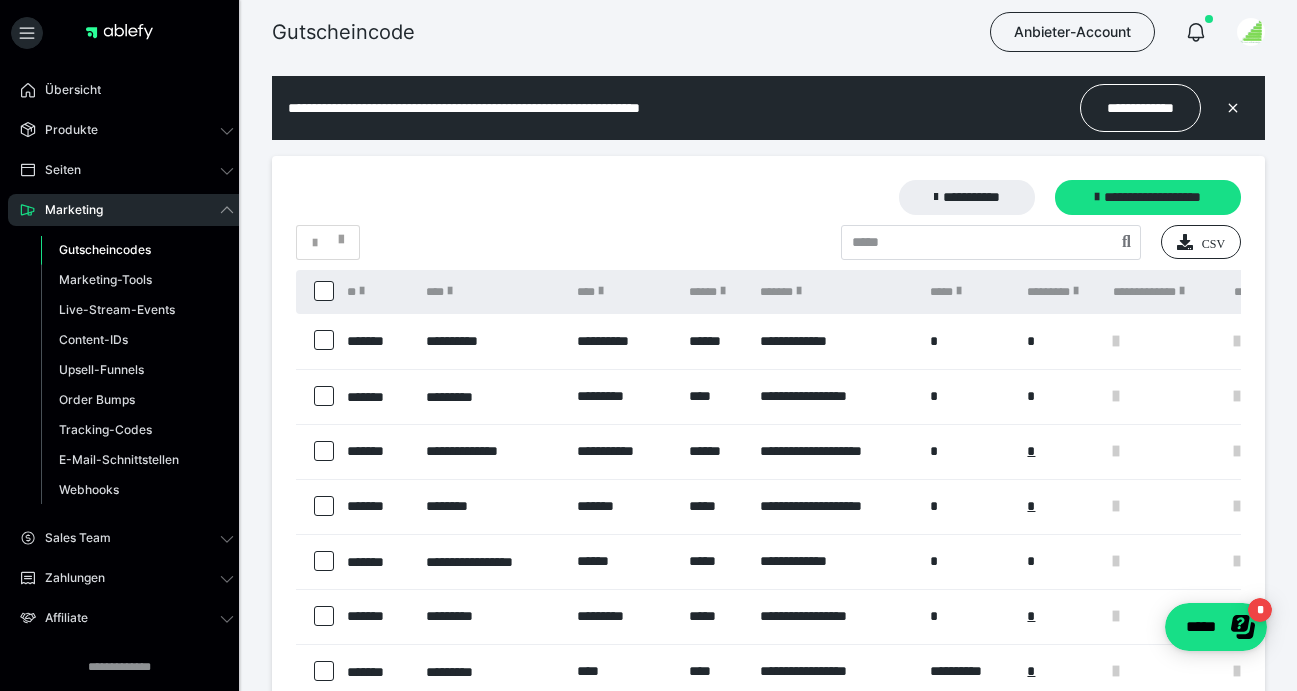 click on "**********" at bounding box center (834, 341) 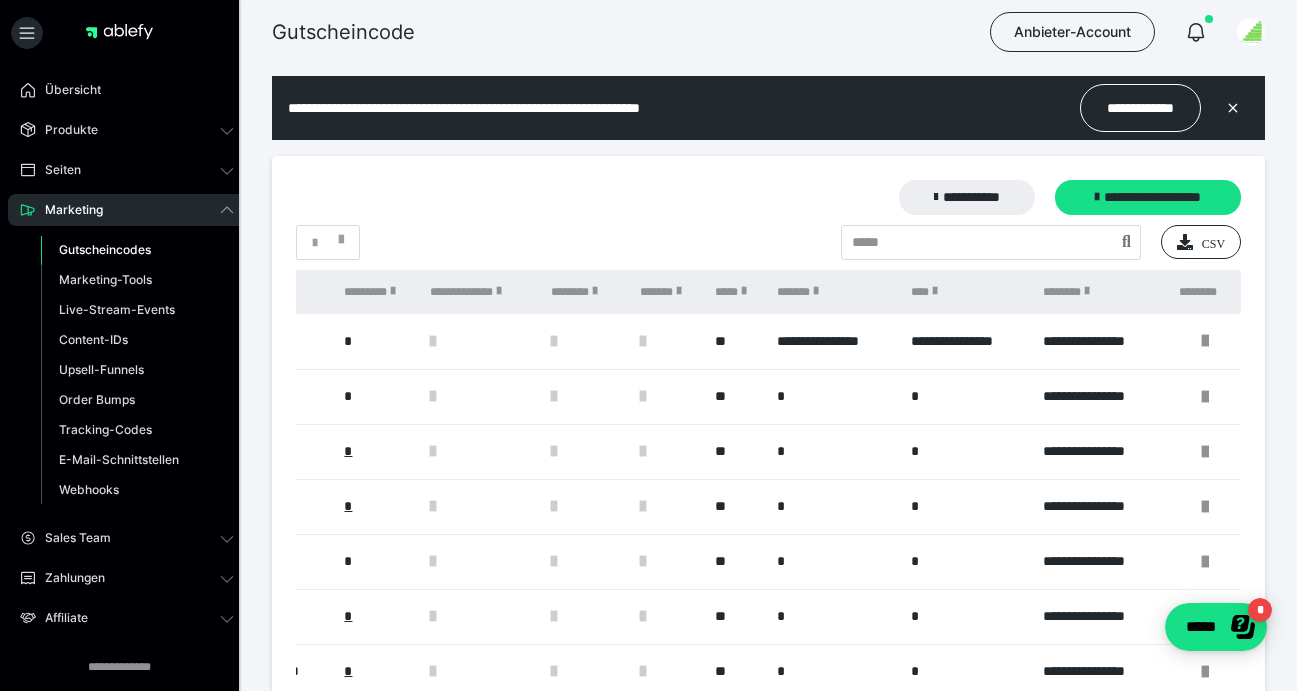 scroll, scrollTop: 0, scrollLeft: 683, axis: horizontal 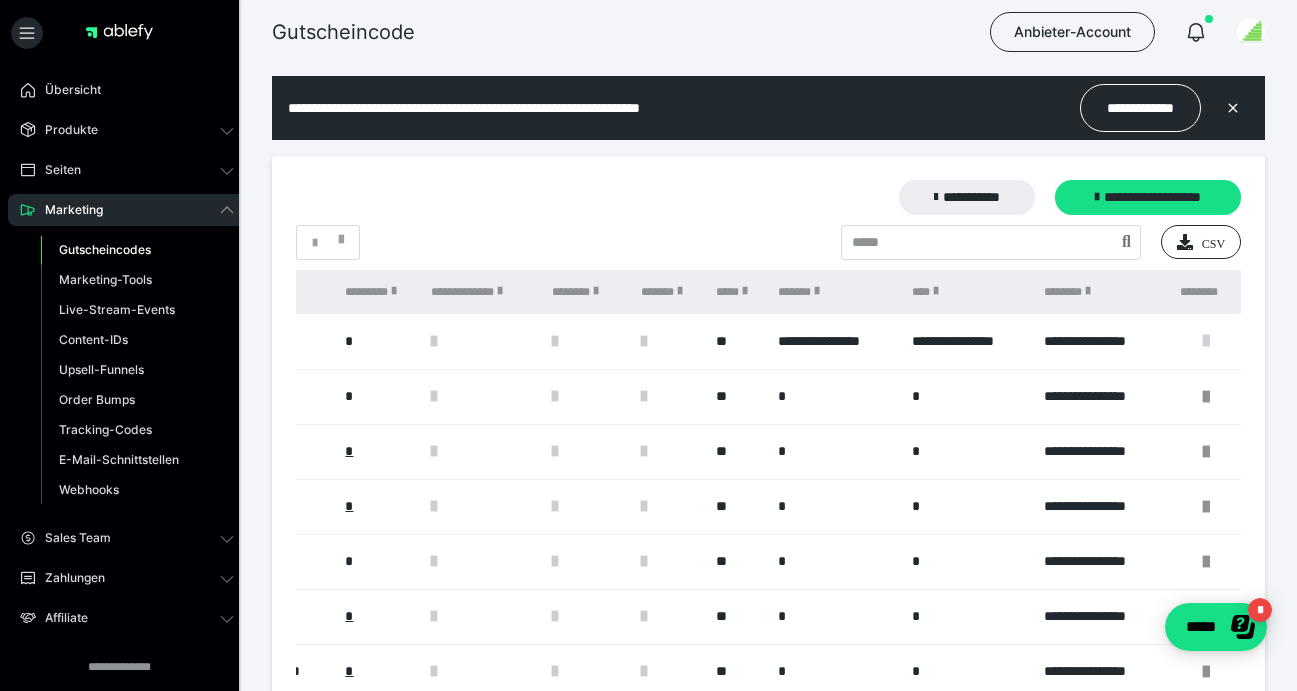 click at bounding box center [1206, 341] 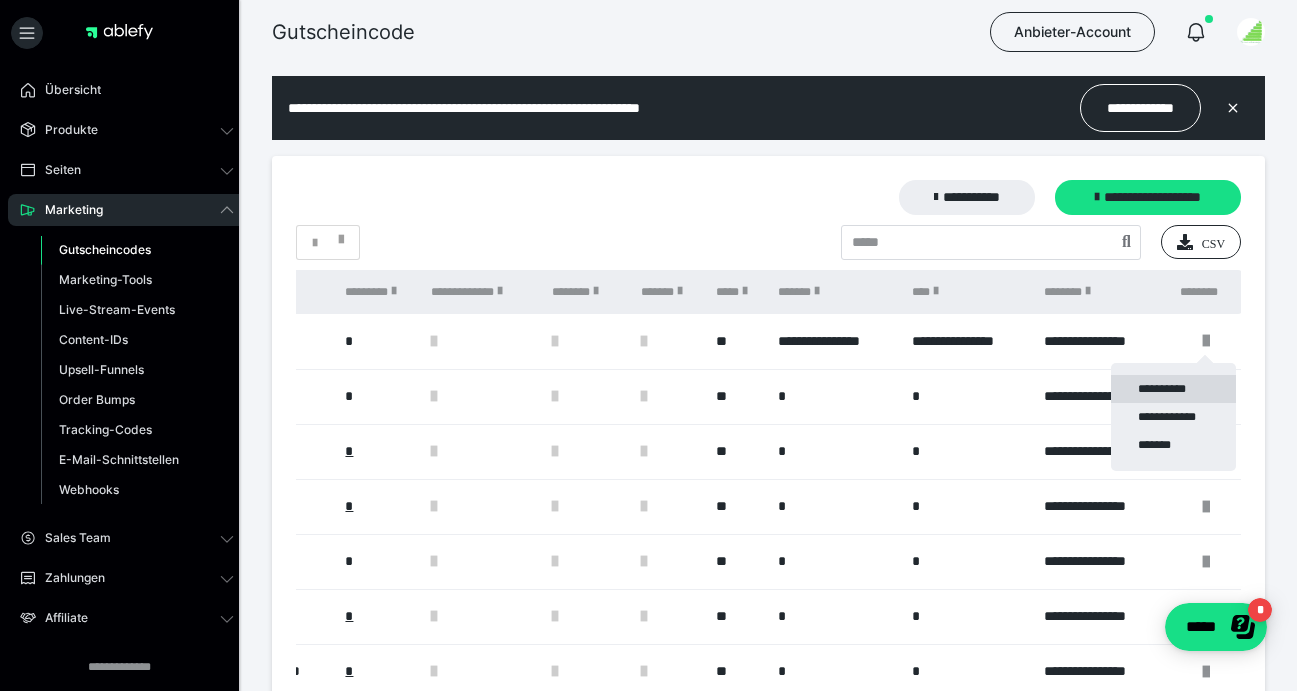 click on "**********" at bounding box center [1173, 389] 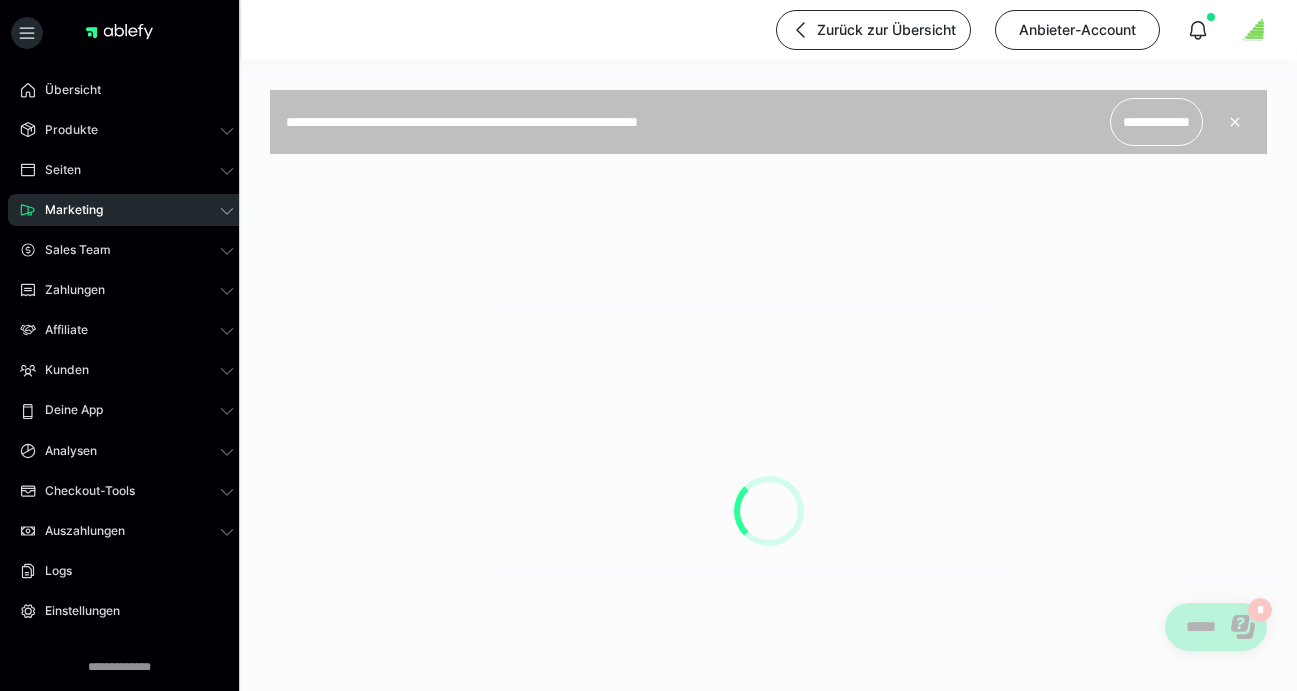 scroll, scrollTop: 0, scrollLeft: 0, axis: both 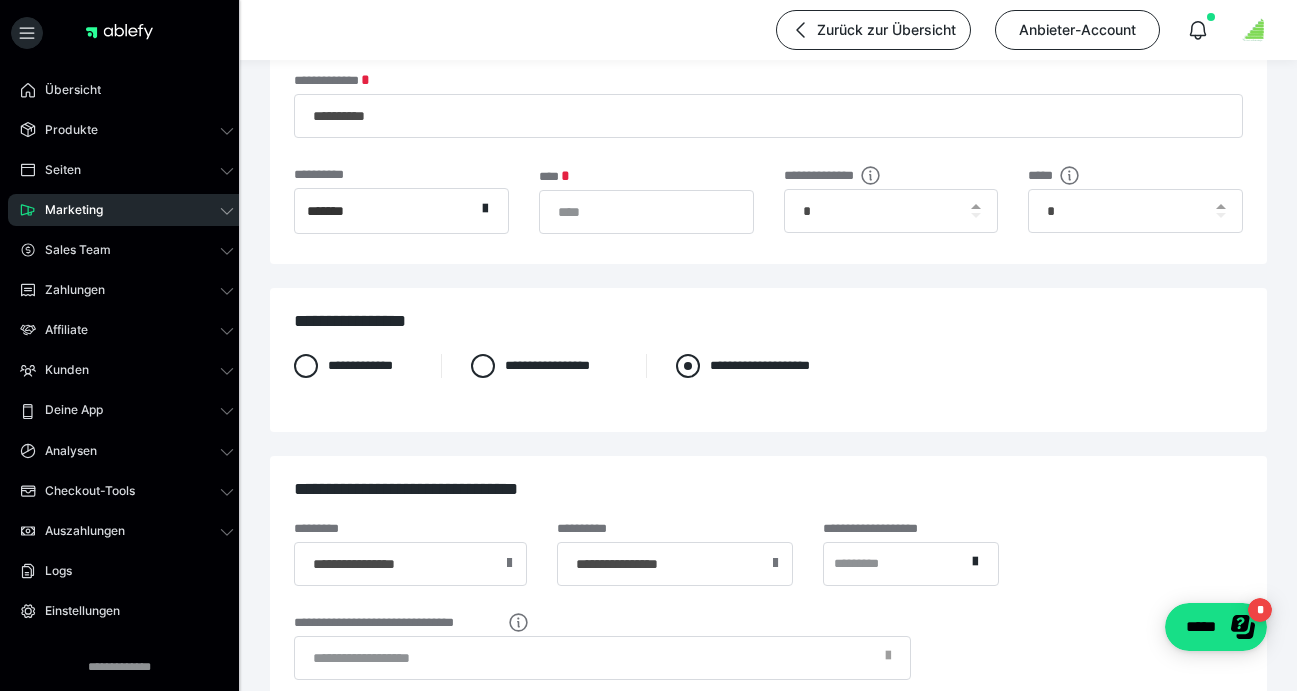 click at bounding box center [688, 366] 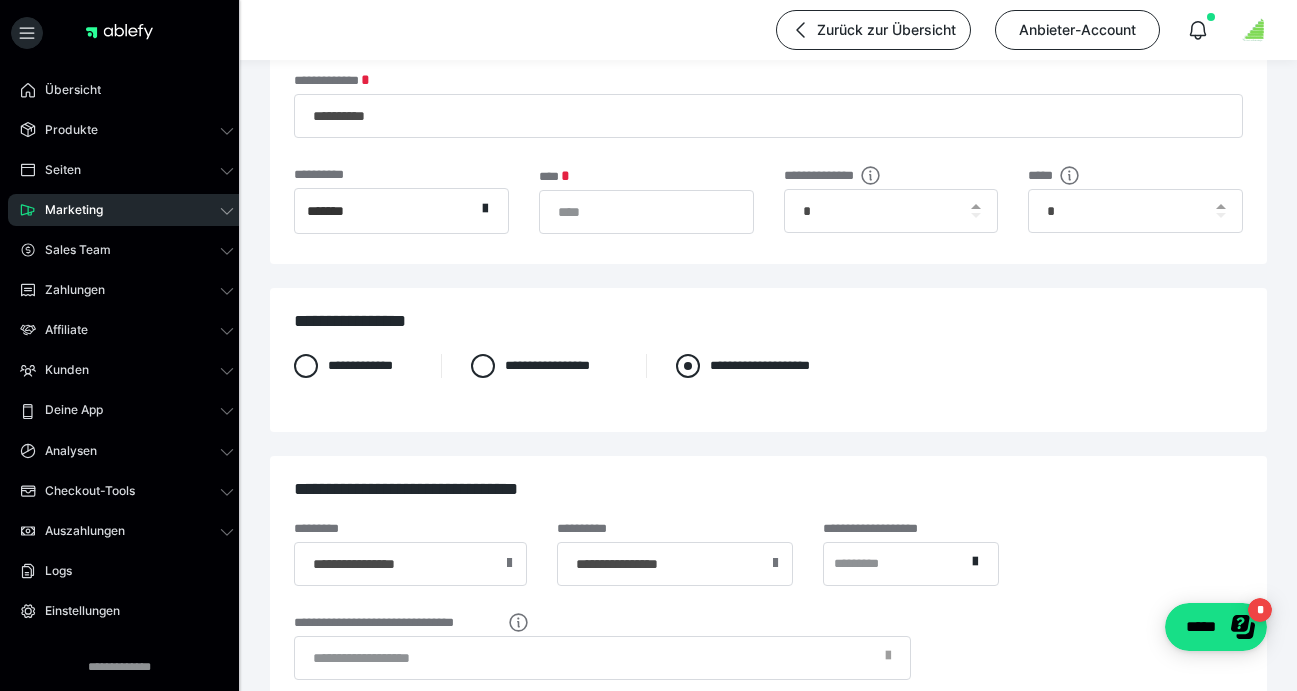 radio on "****" 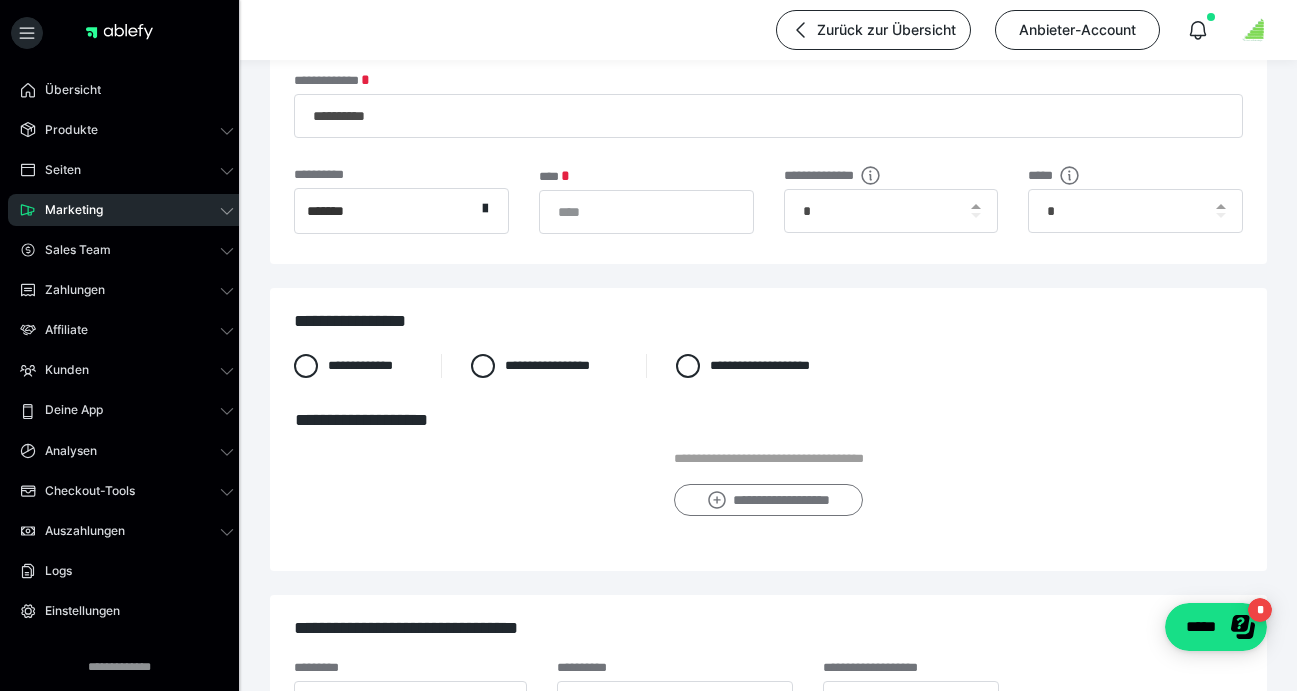 click on "**********" at bounding box center (768, 500) 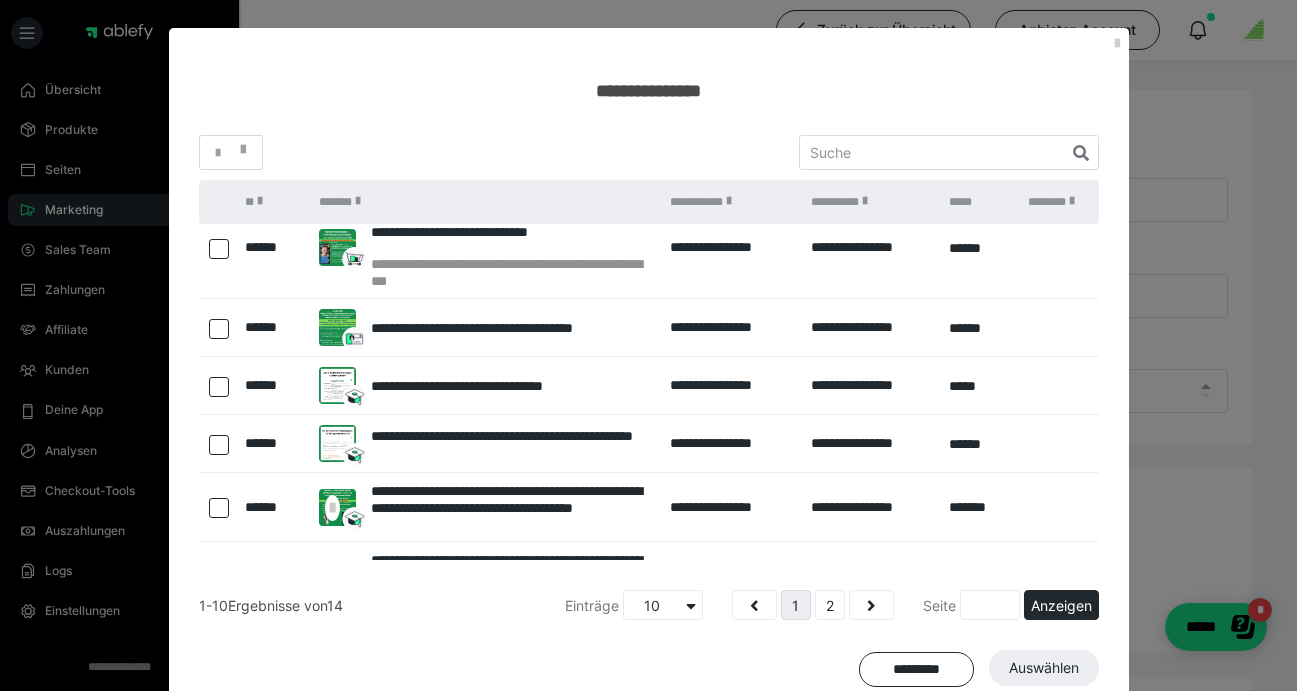 scroll, scrollTop: 28, scrollLeft: 0, axis: vertical 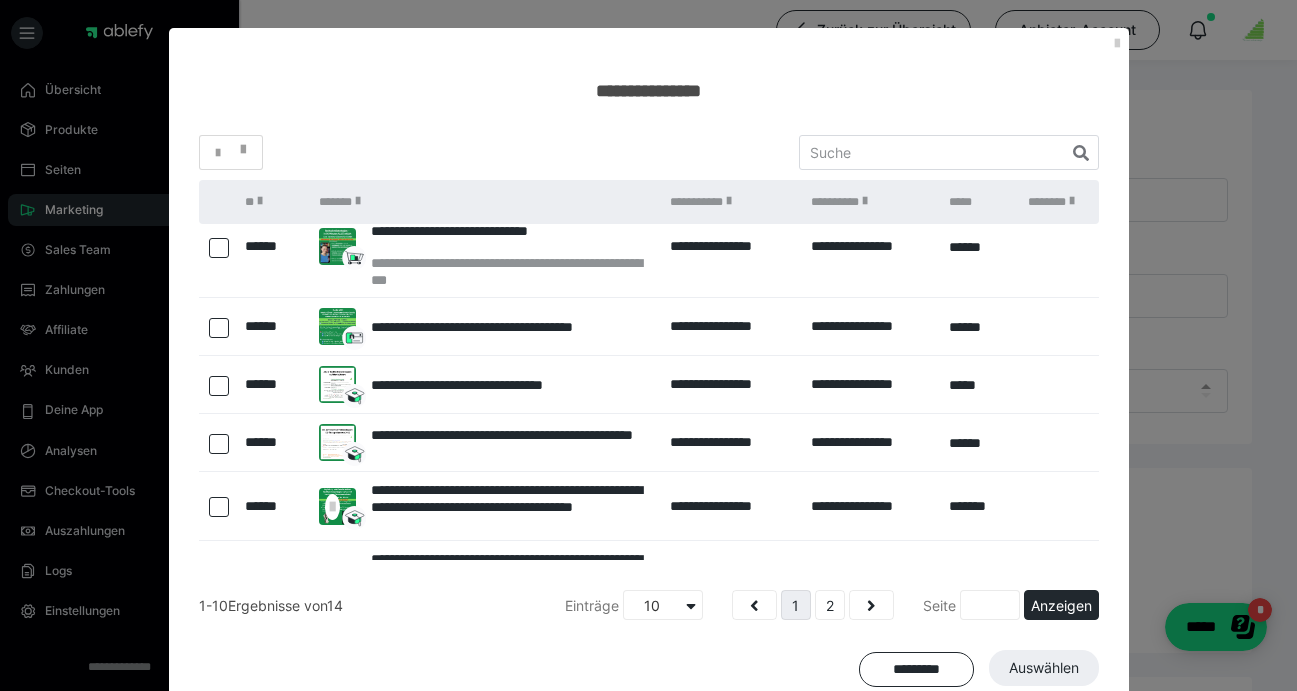 click at bounding box center [219, 507] 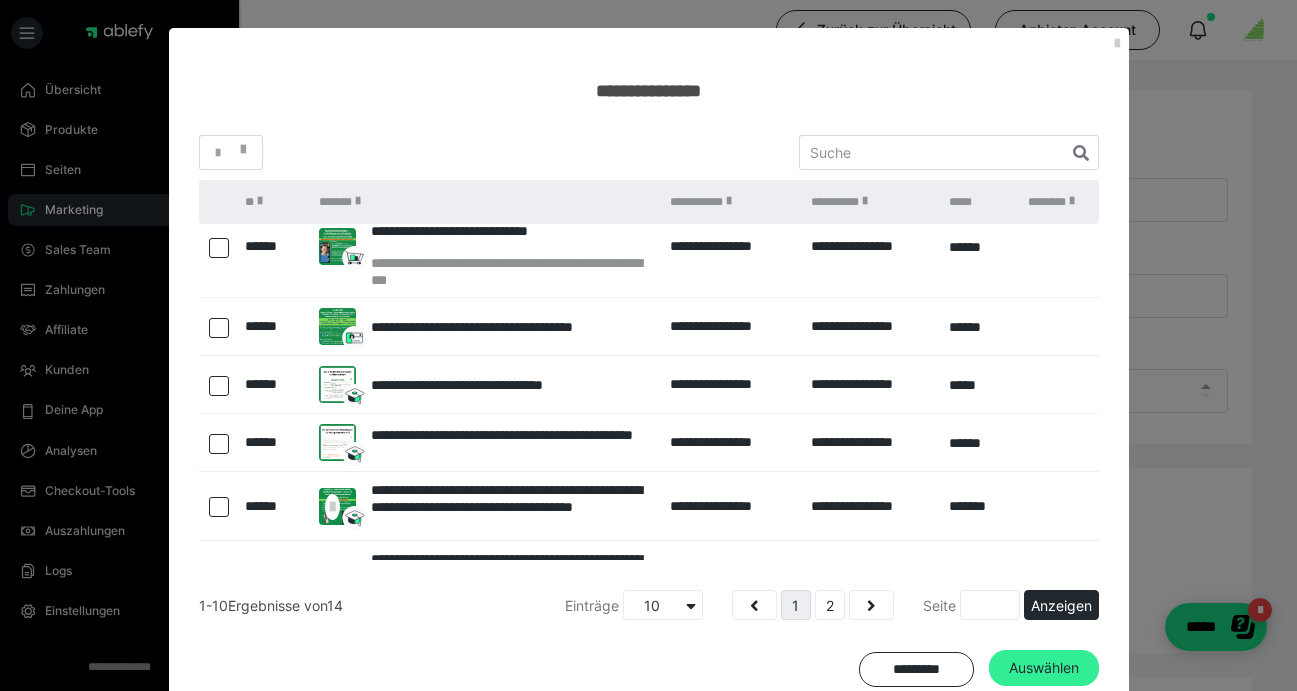 click on "Auswählen" at bounding box center [1044, 668] 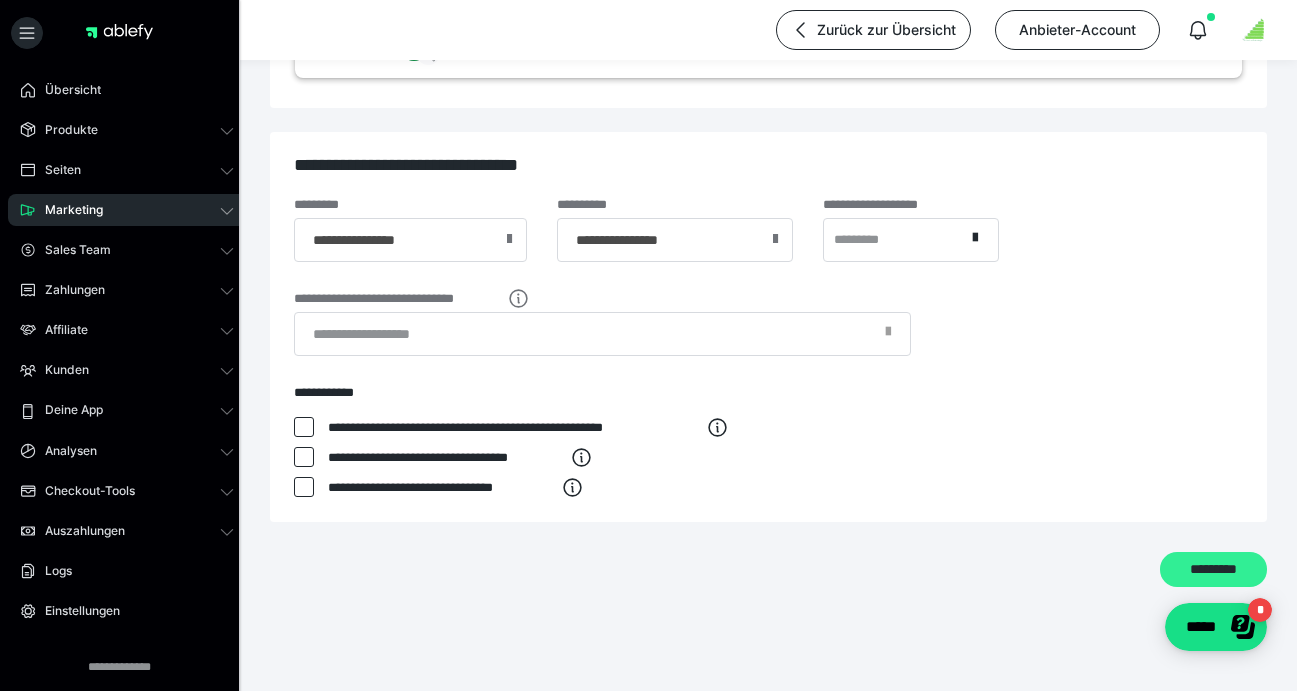 click on "*********" at bounding box center [1213, 569] 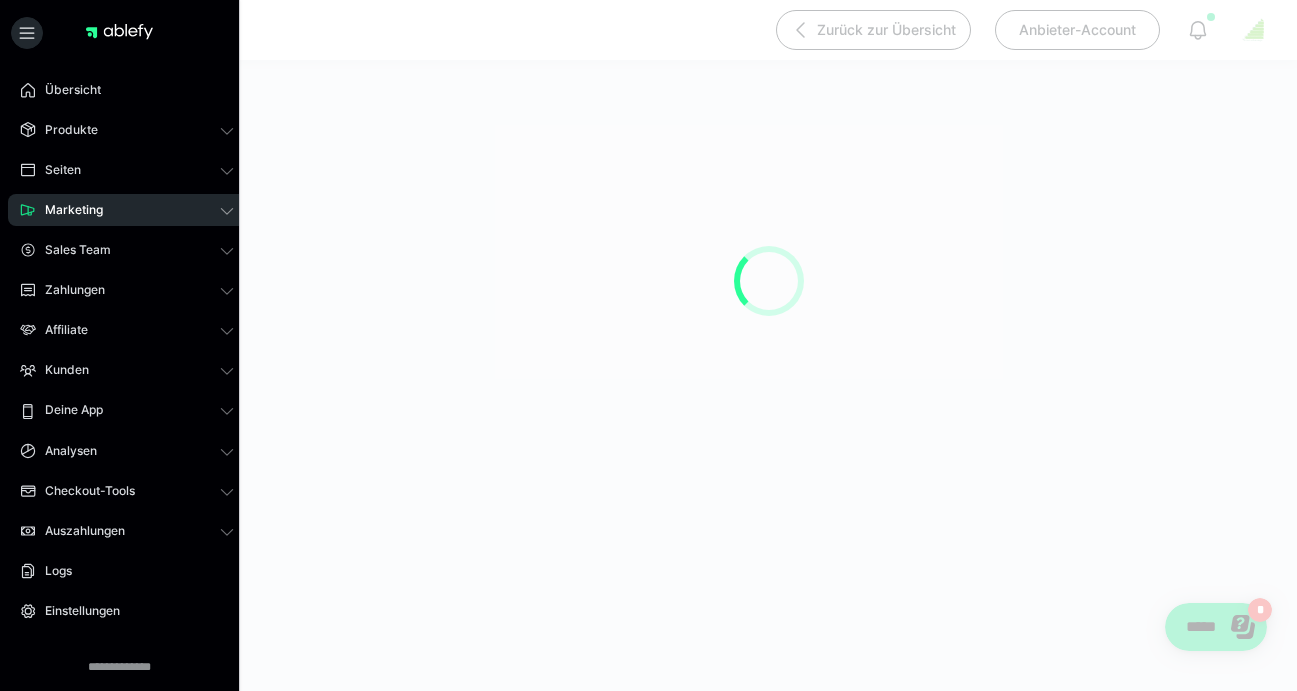 scroll, scrollTop: 190, scrollLeft: 0, axis: vertical 